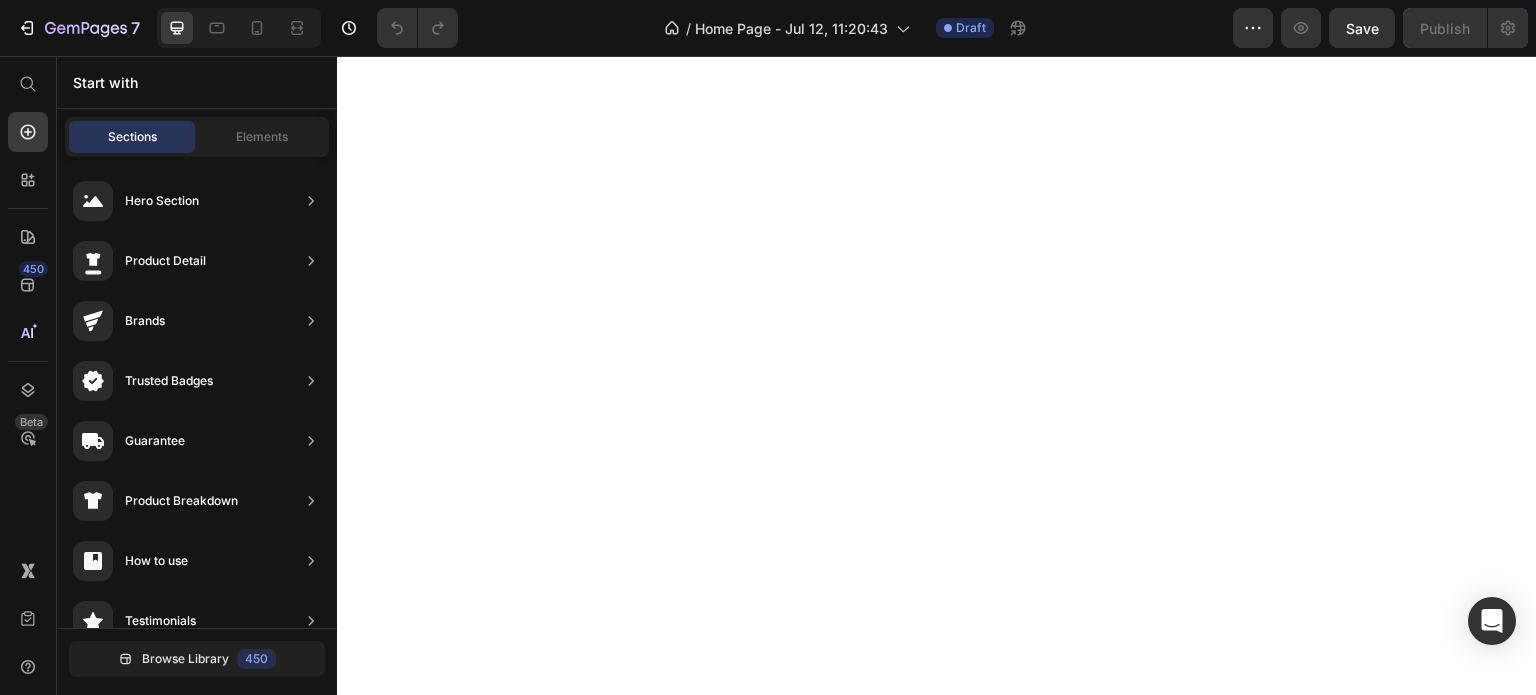 scroll, scrollTop: 0, scrollLeft: 0, axis: both 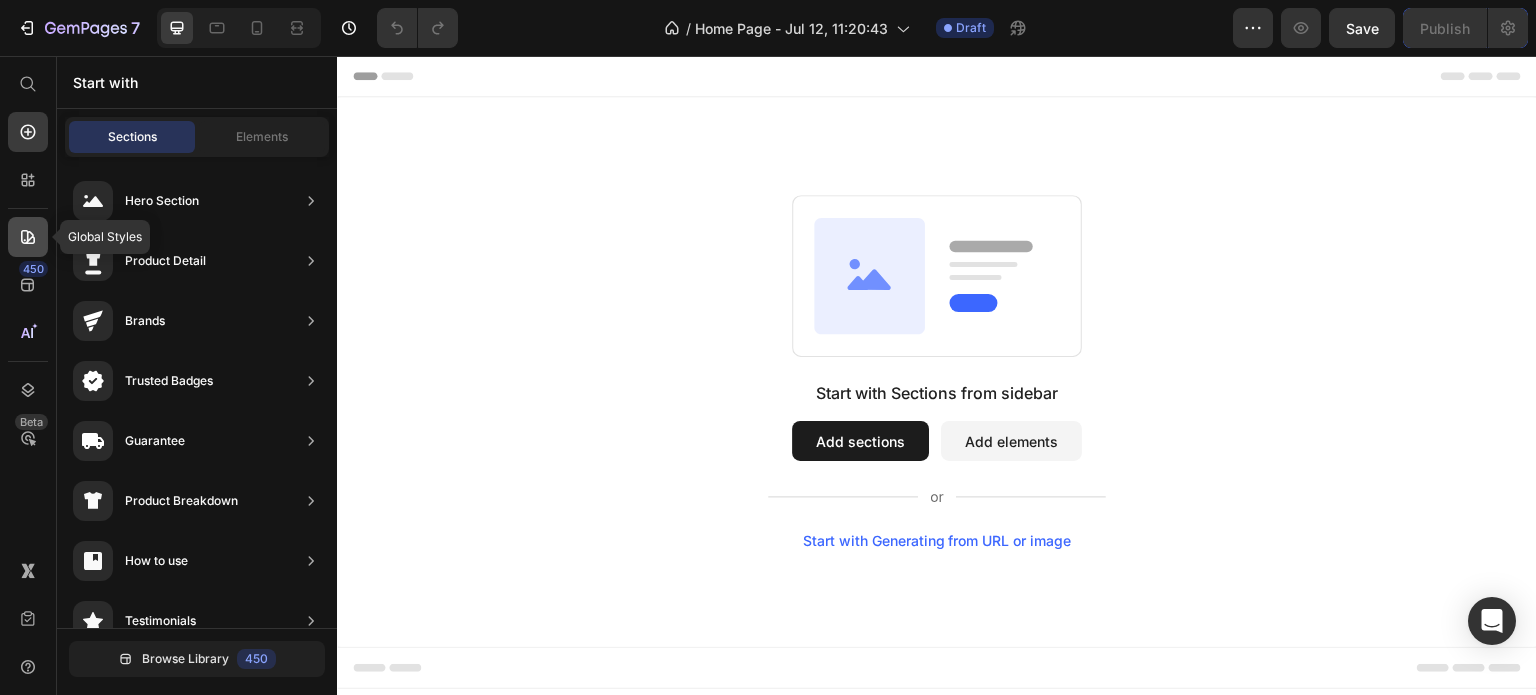 click 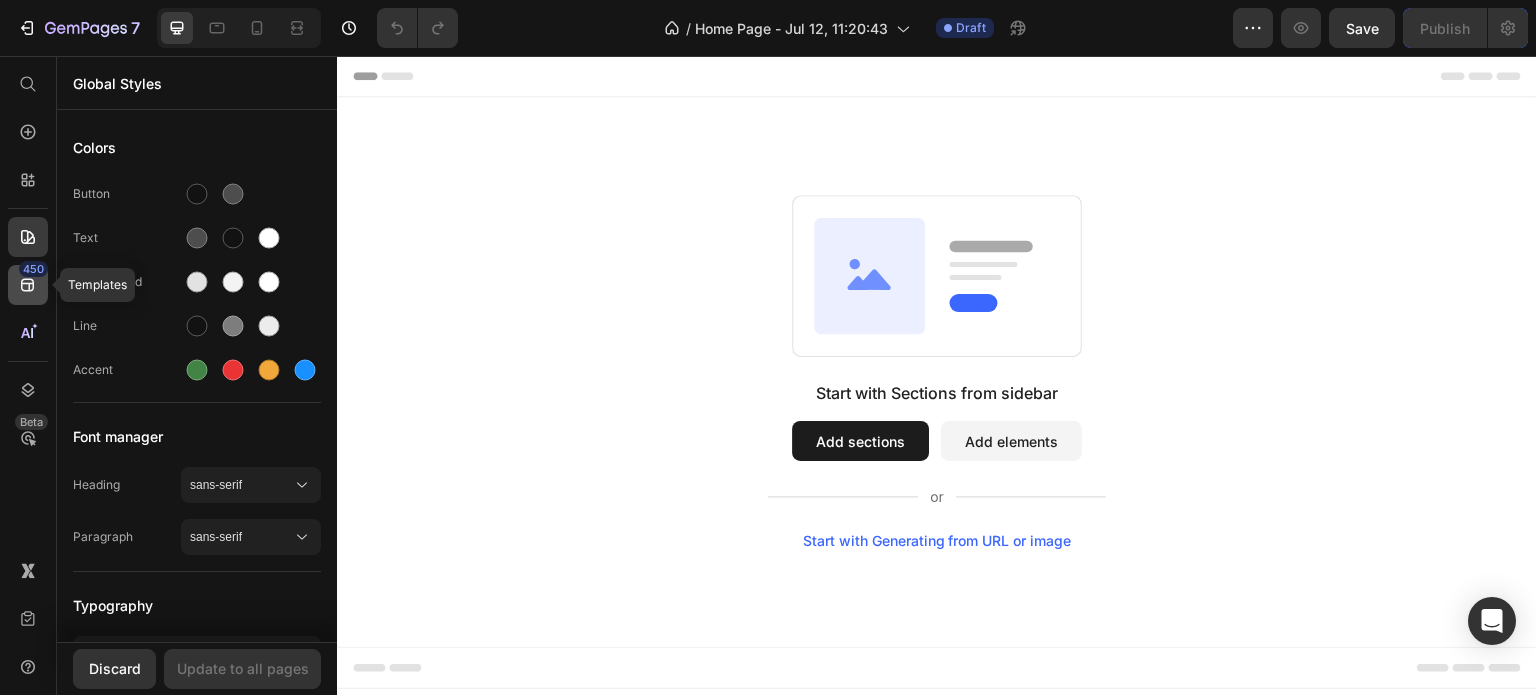 click 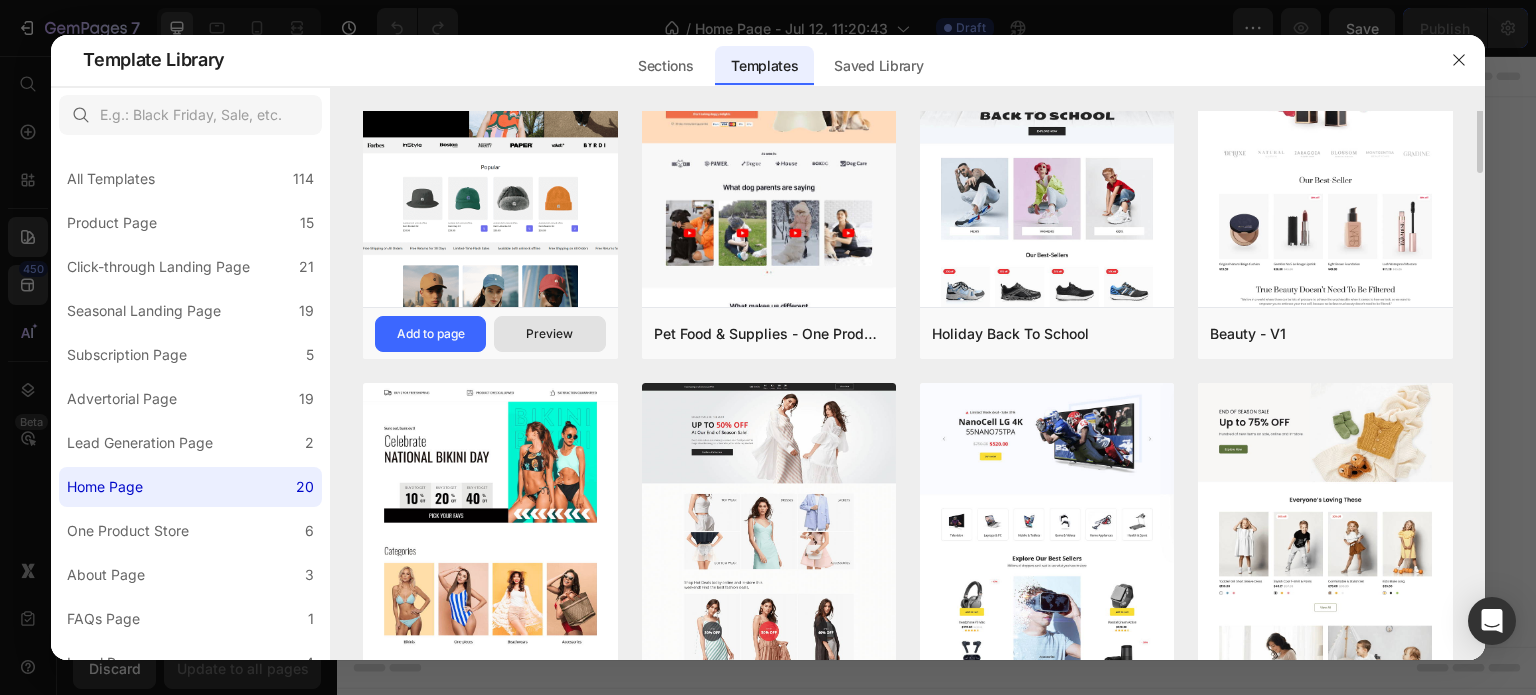 scroll, scrollTop: 0, scrollLeft: 0, axis: both 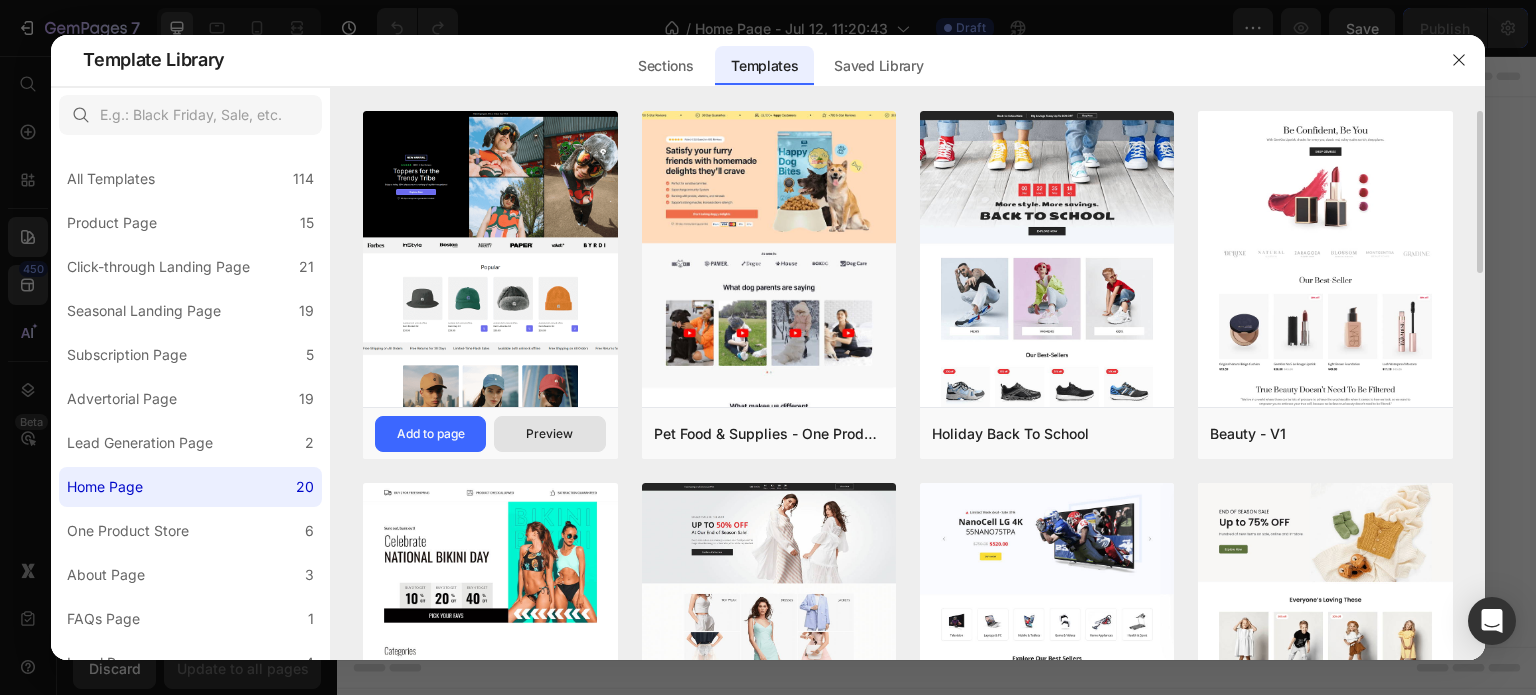 click on "Preview" at bounding box center (549, 434) 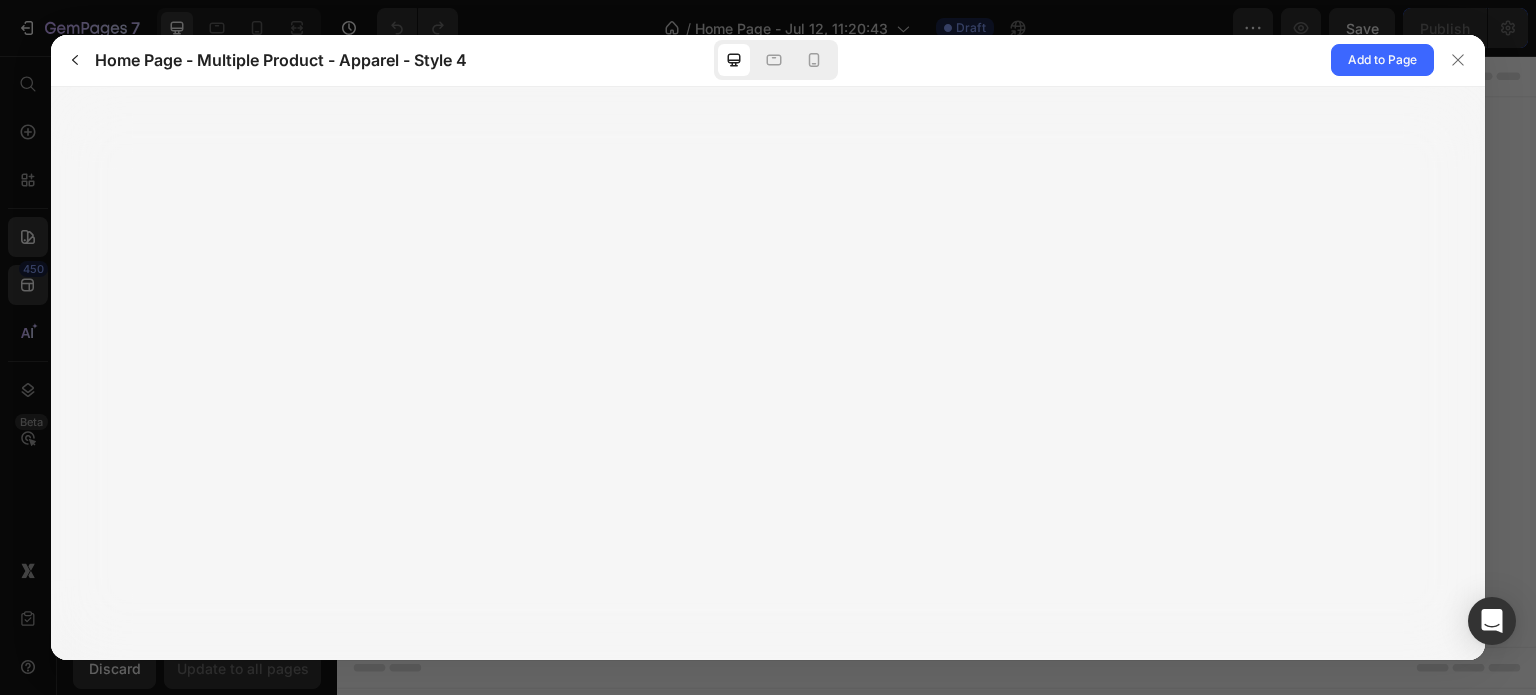 scroll, scrollTop: 0, scrollLeft: 0, axis: both 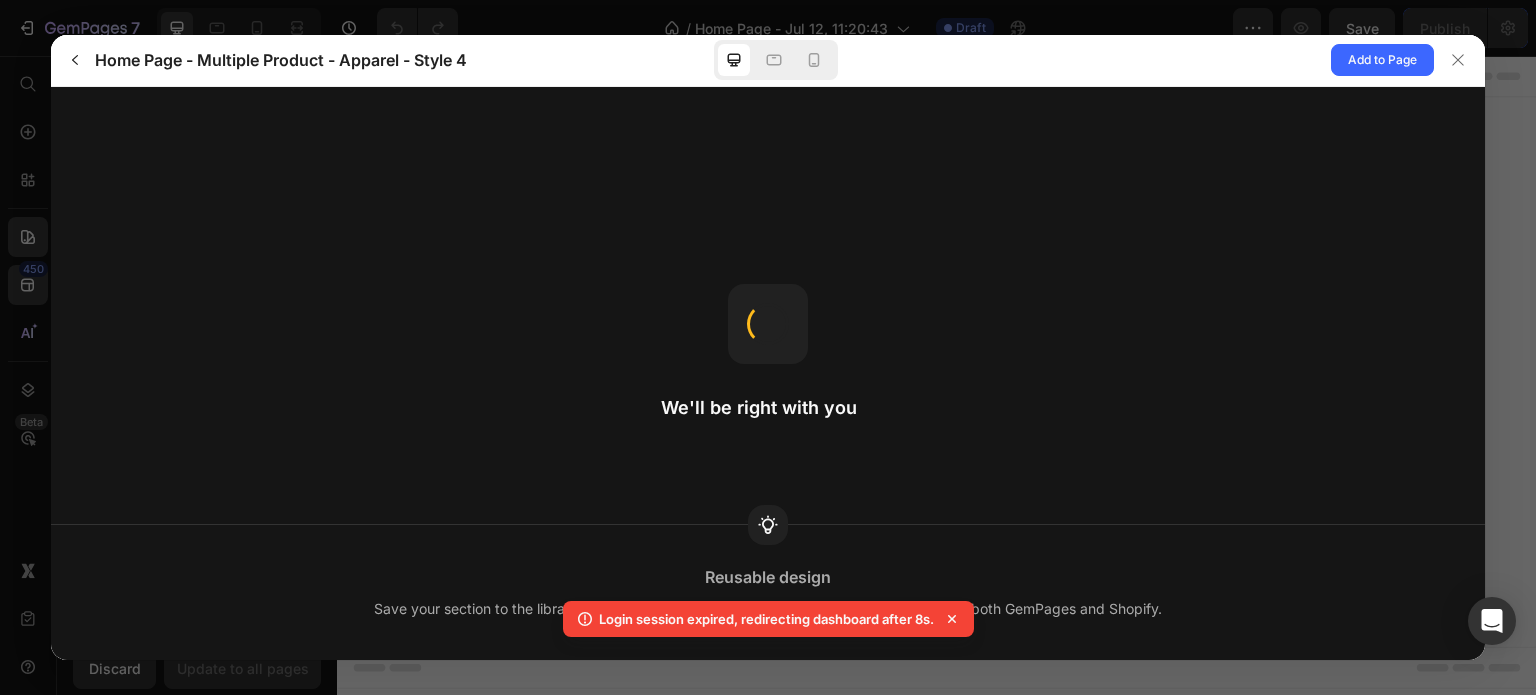 click 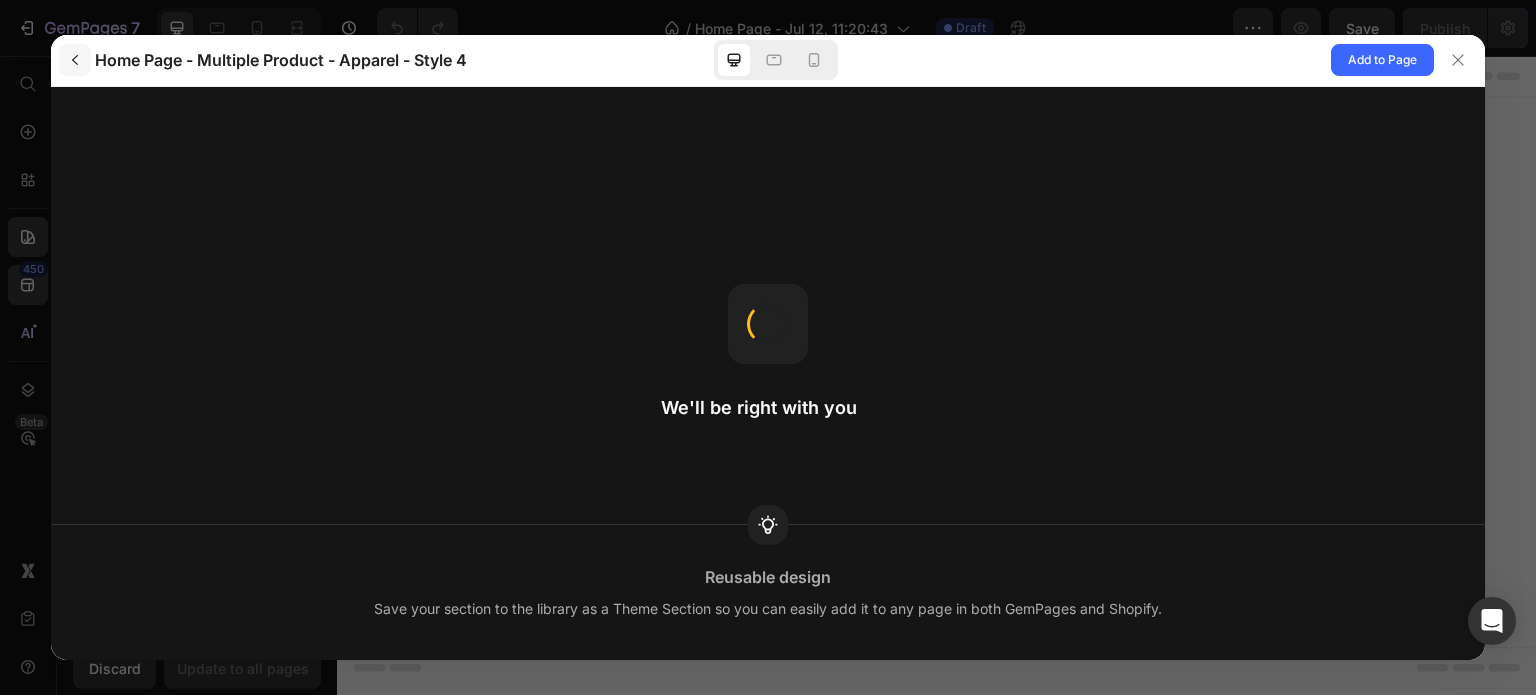 click 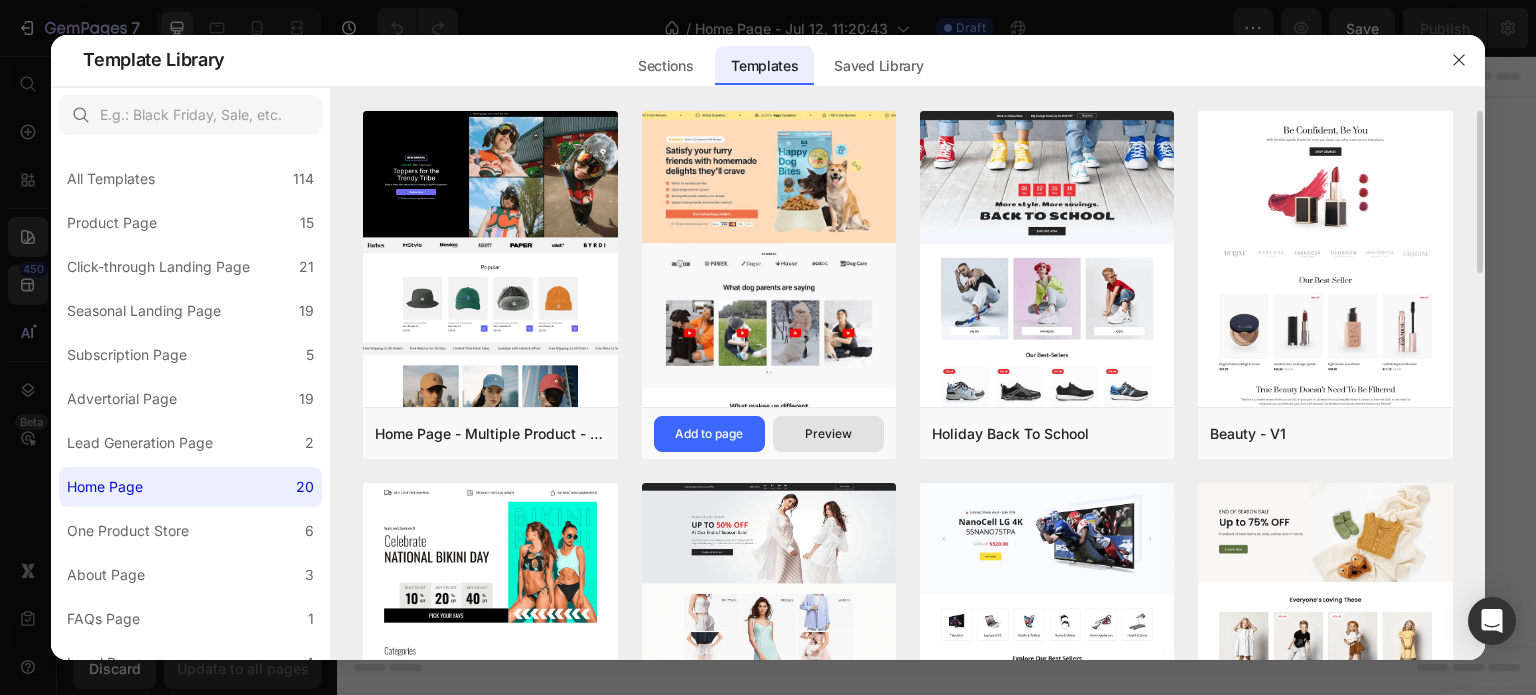 click on "Preview" at bounding box center [828, 434] 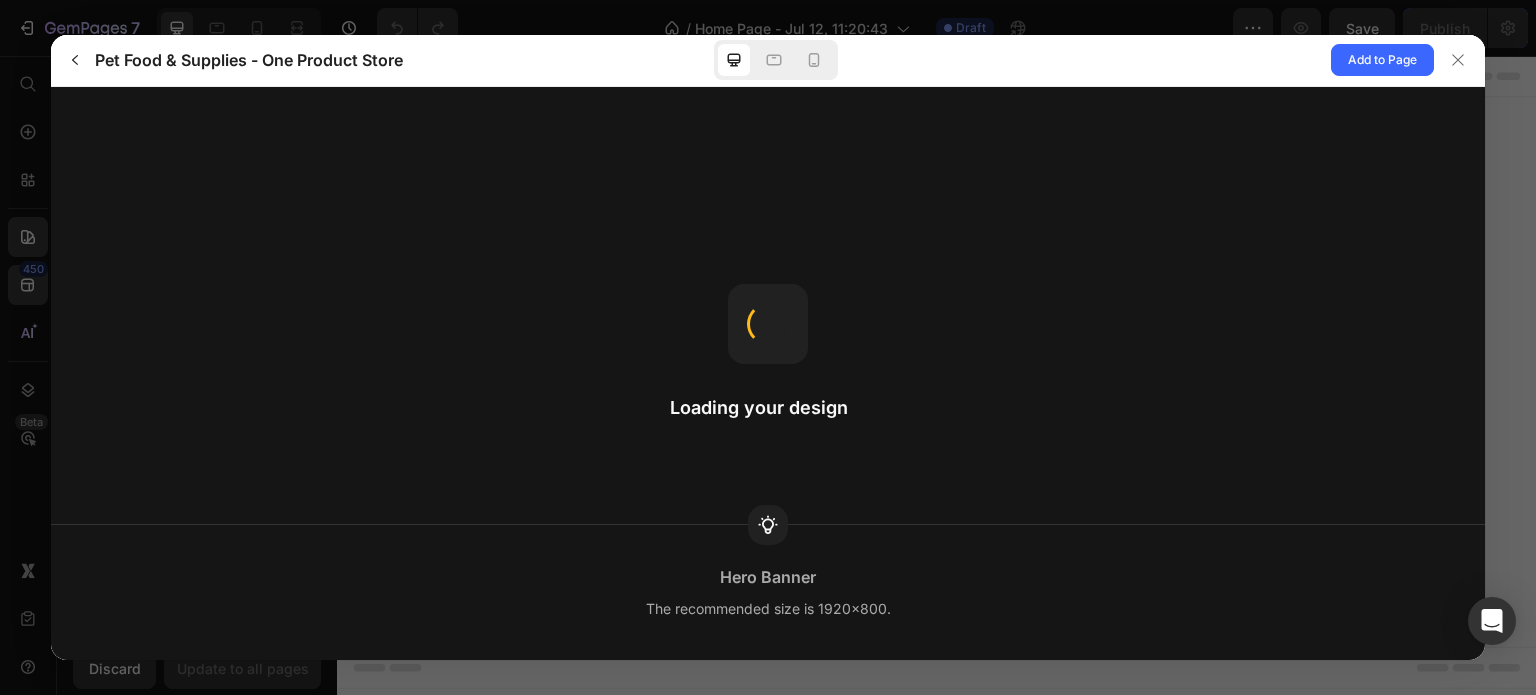 scroll, scrollTop: 0, scrollLeft: 0, axis: both 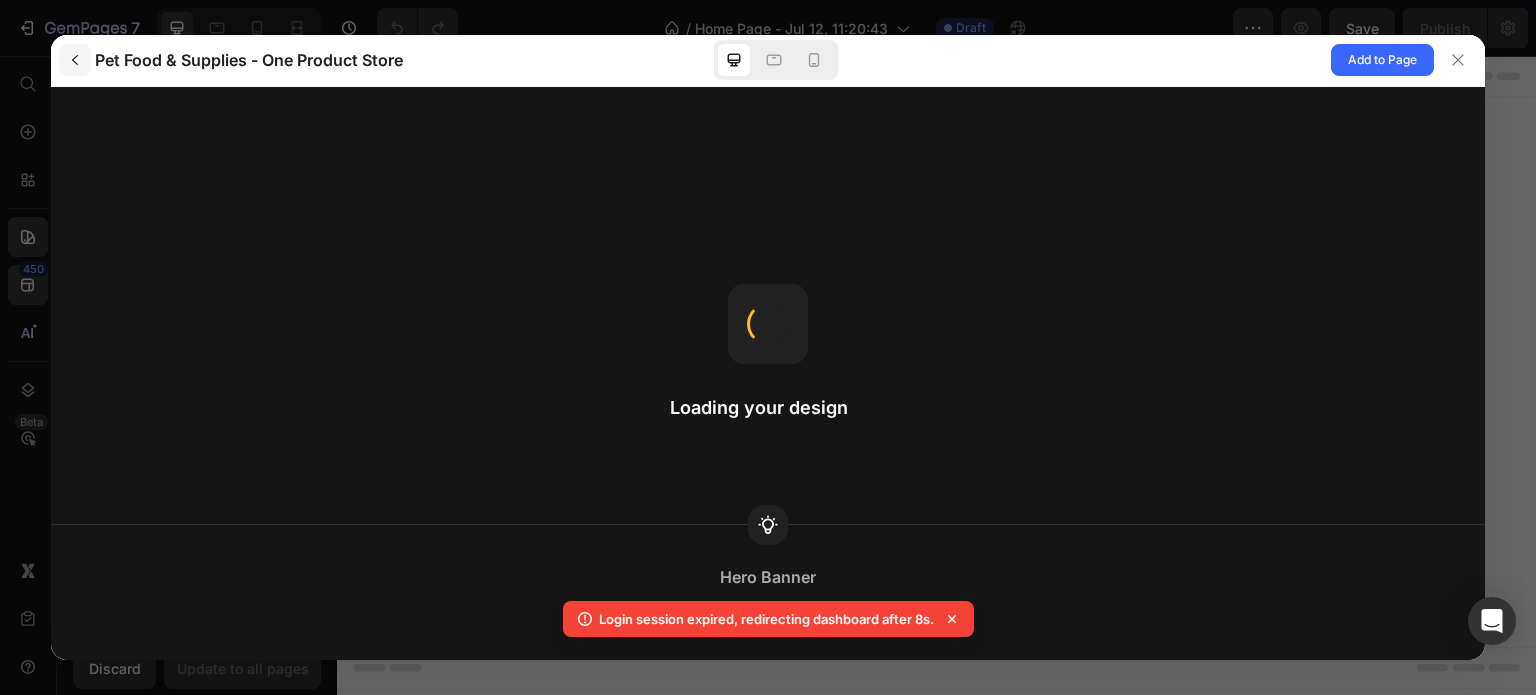click at bounding box center (75, 60) 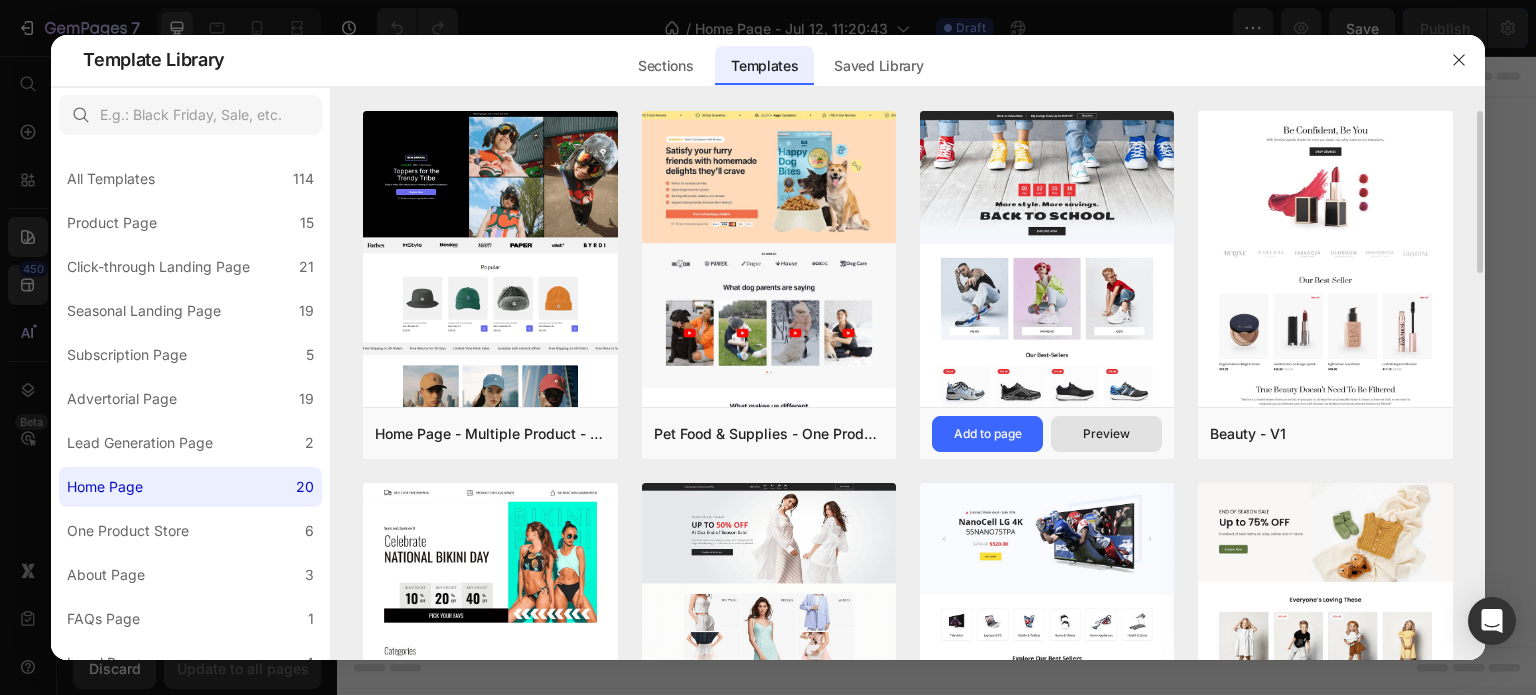 click on "Preview" at bounding box center (1106, 434) 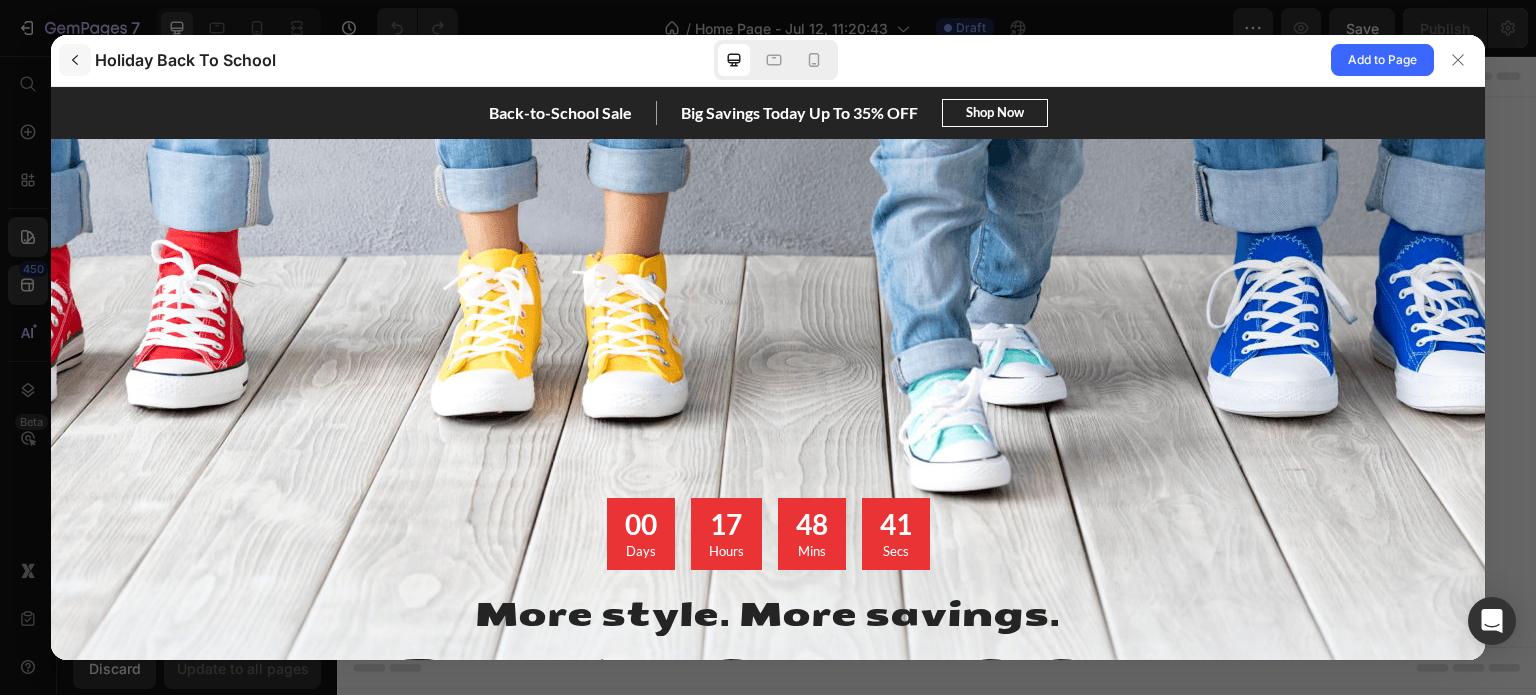scroll, scrollTop: 0, scrollLeft: 0, axis: both 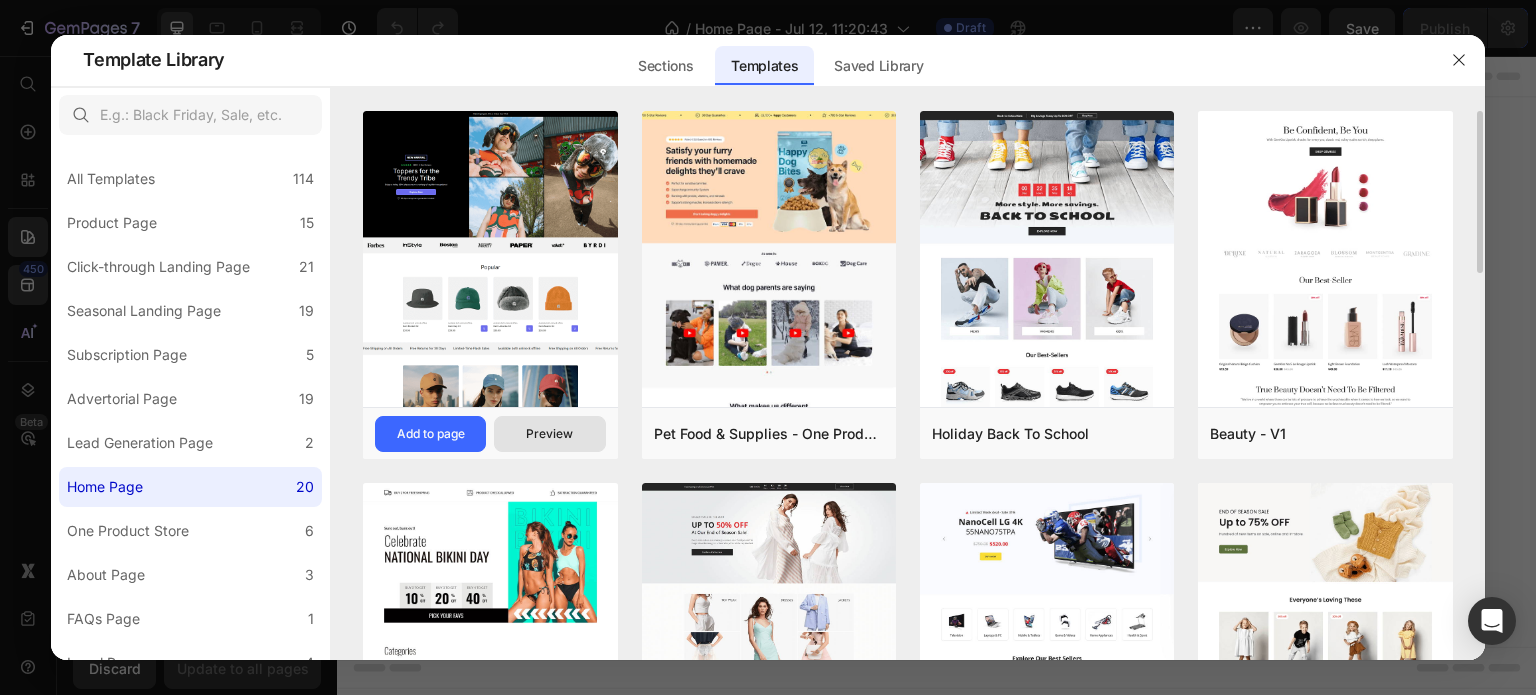 click on "Preview" at bounding box center (549, 434) 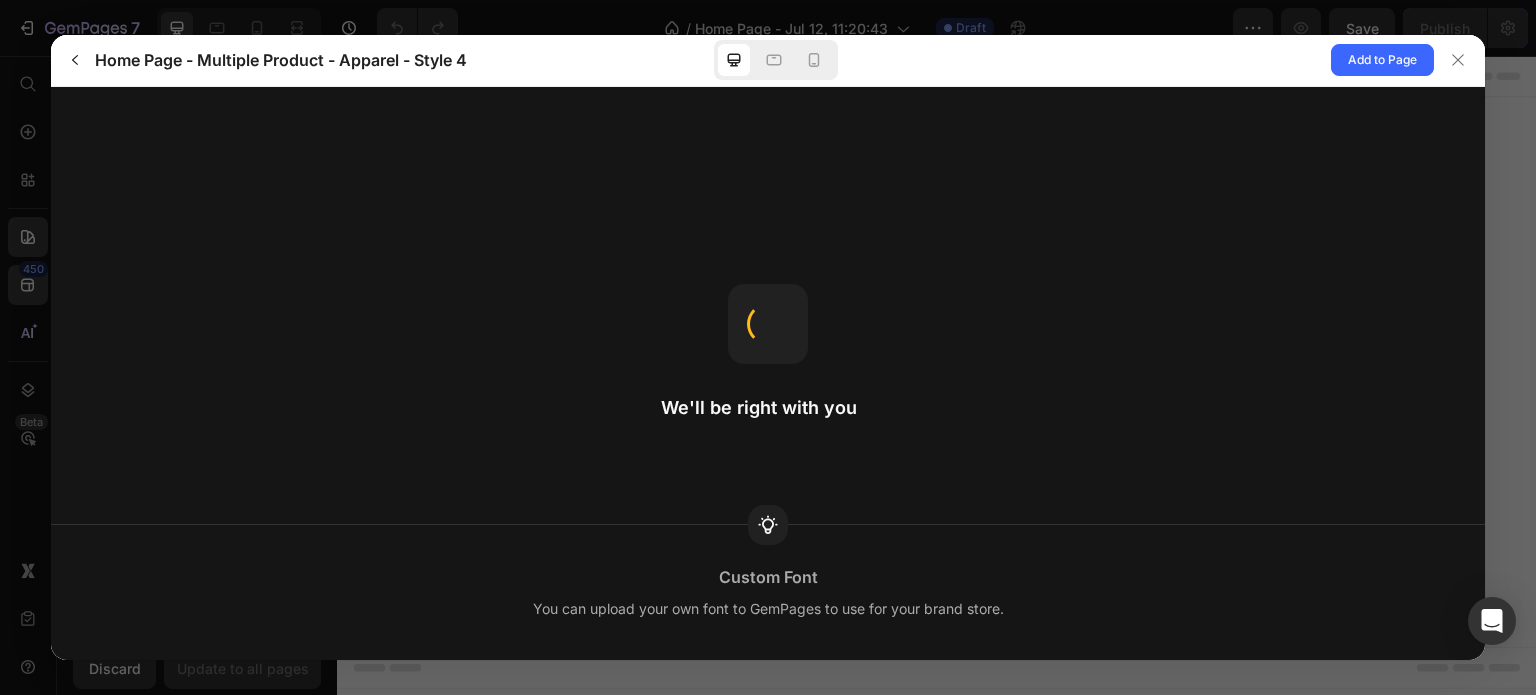 scroll, scrollTop: 0, scrollLeft: 0, axis: both 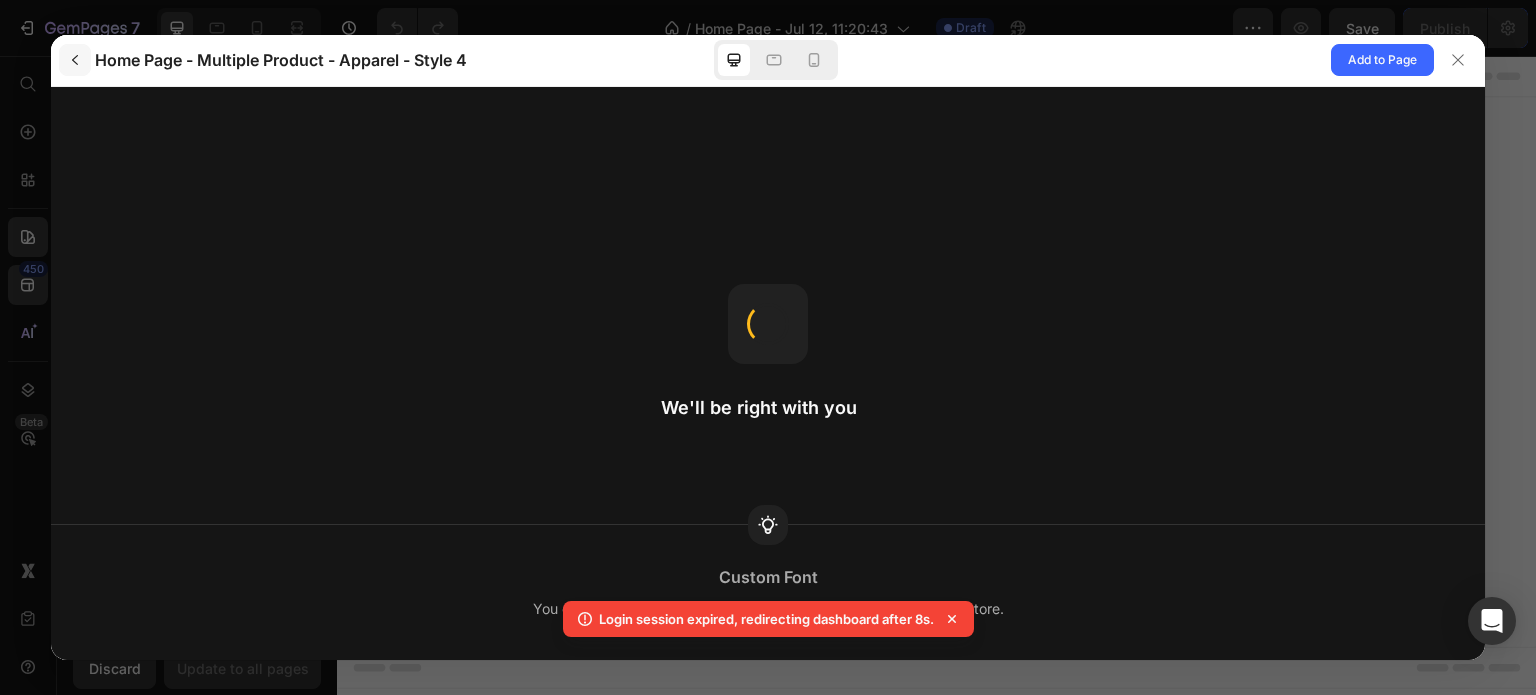 click at bounding box center (75, 60) 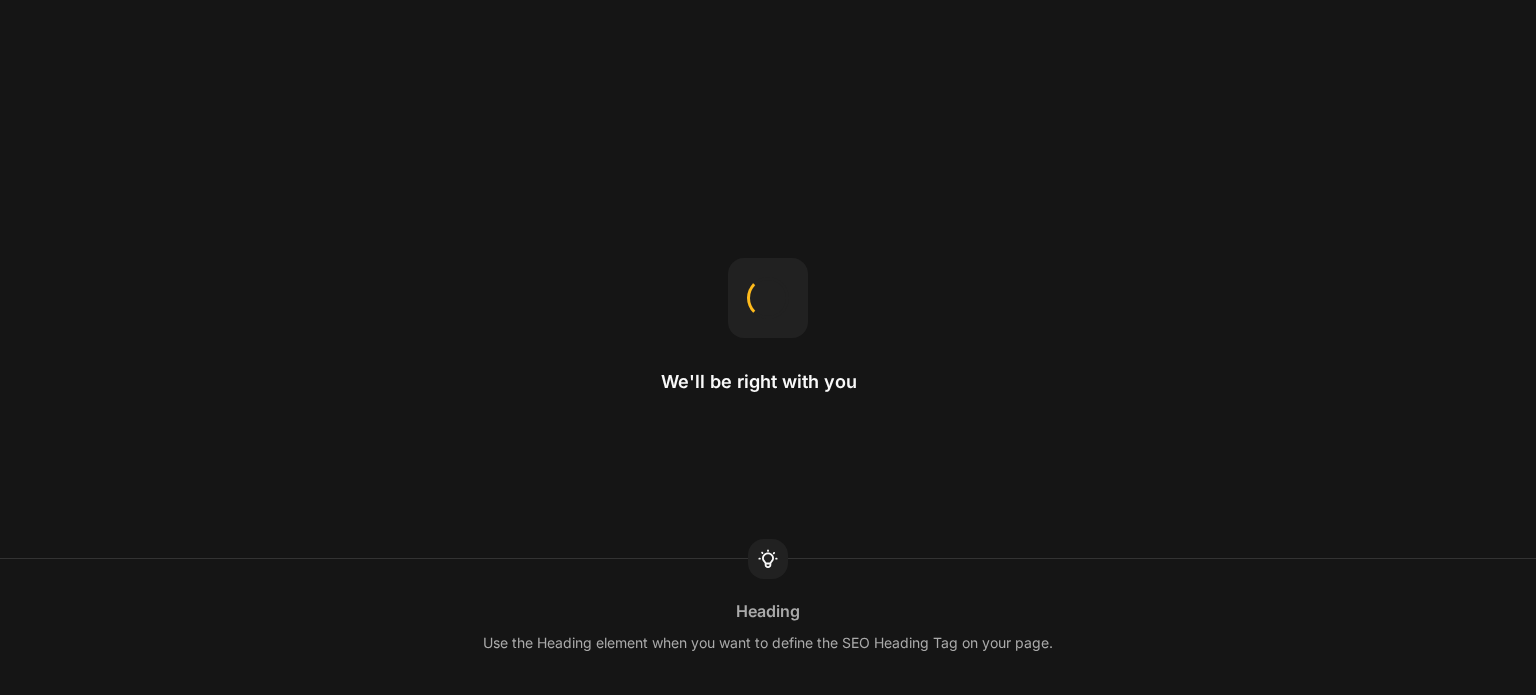 scroll, scrollTop: 0, scrollLeft: 0, axis: both 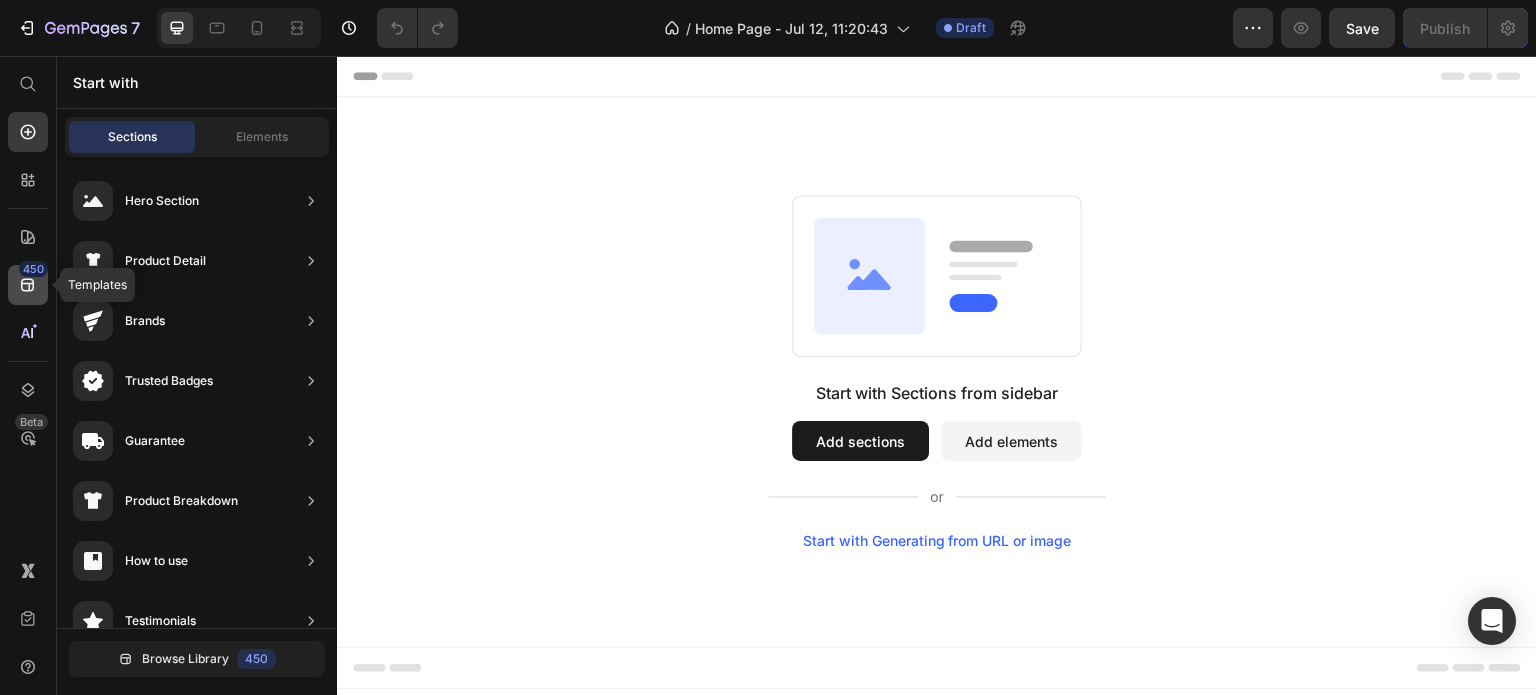 click 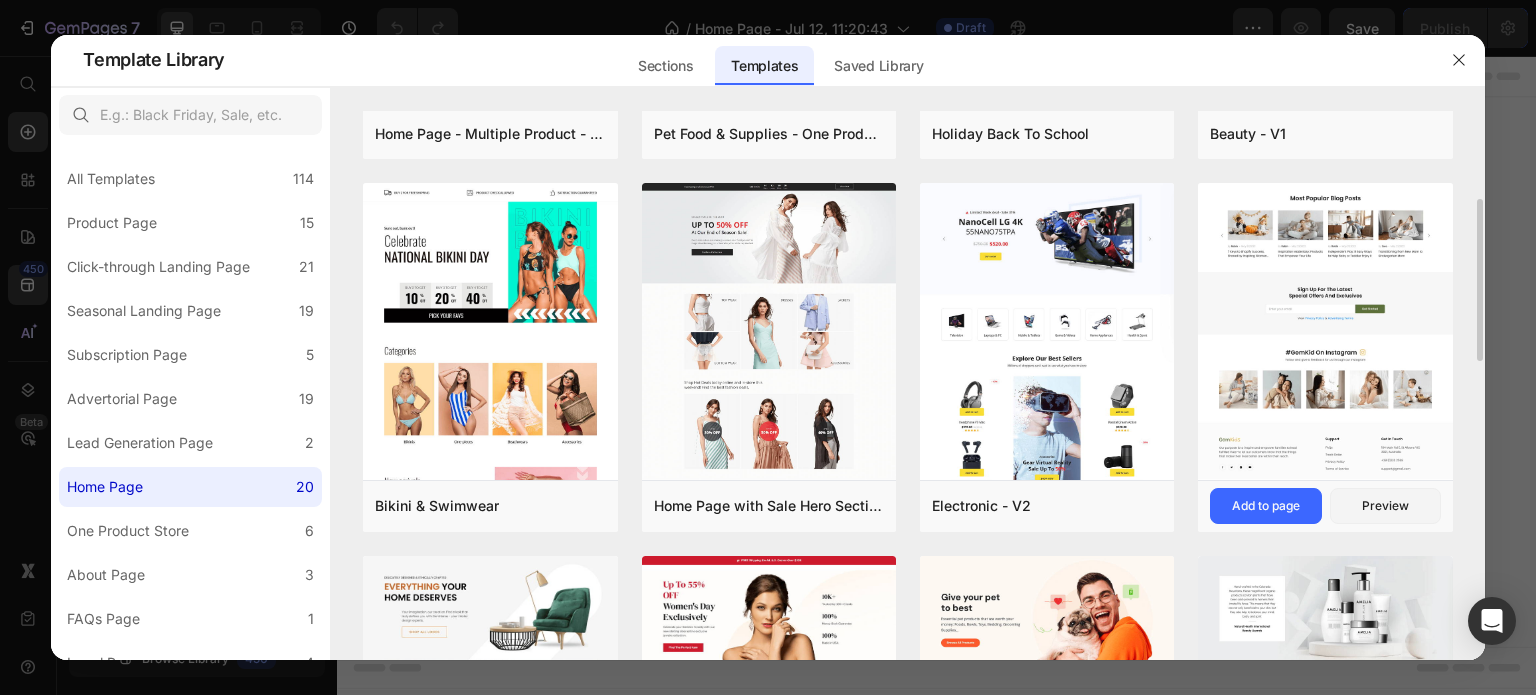 scroll, scrollTop: 0, scrollLeft: 0, axis: both 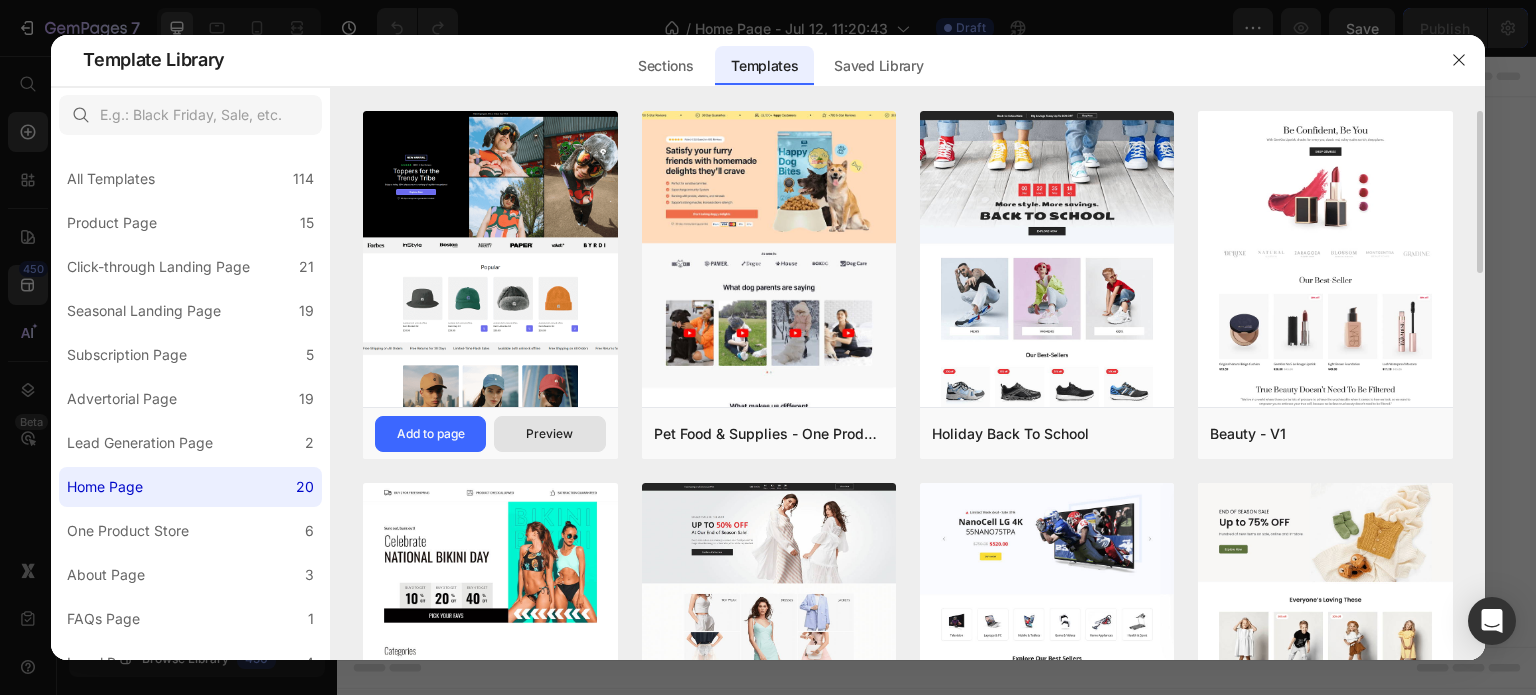 click on "Preview" at bounding box center [549, 434] 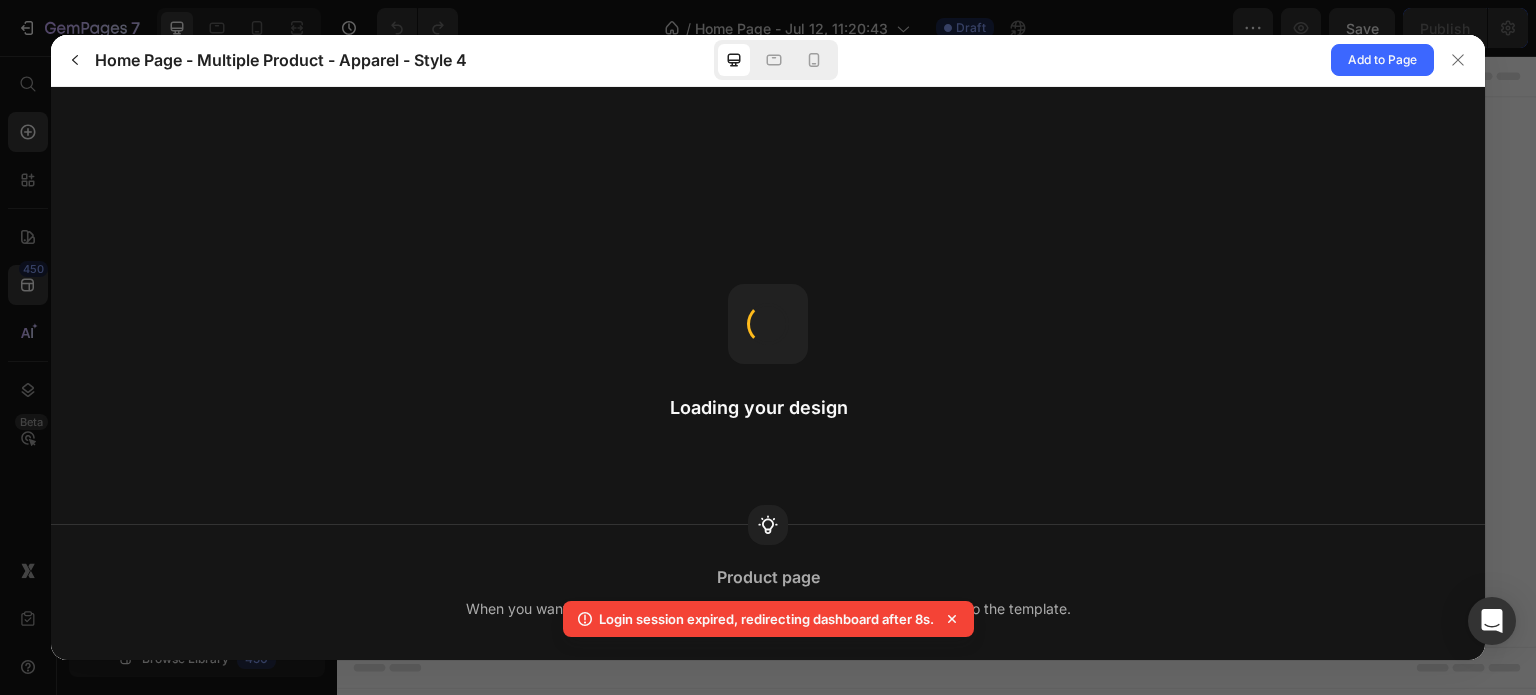 scroll, scrollTop: 0, scrollLeft: 0, axis: both 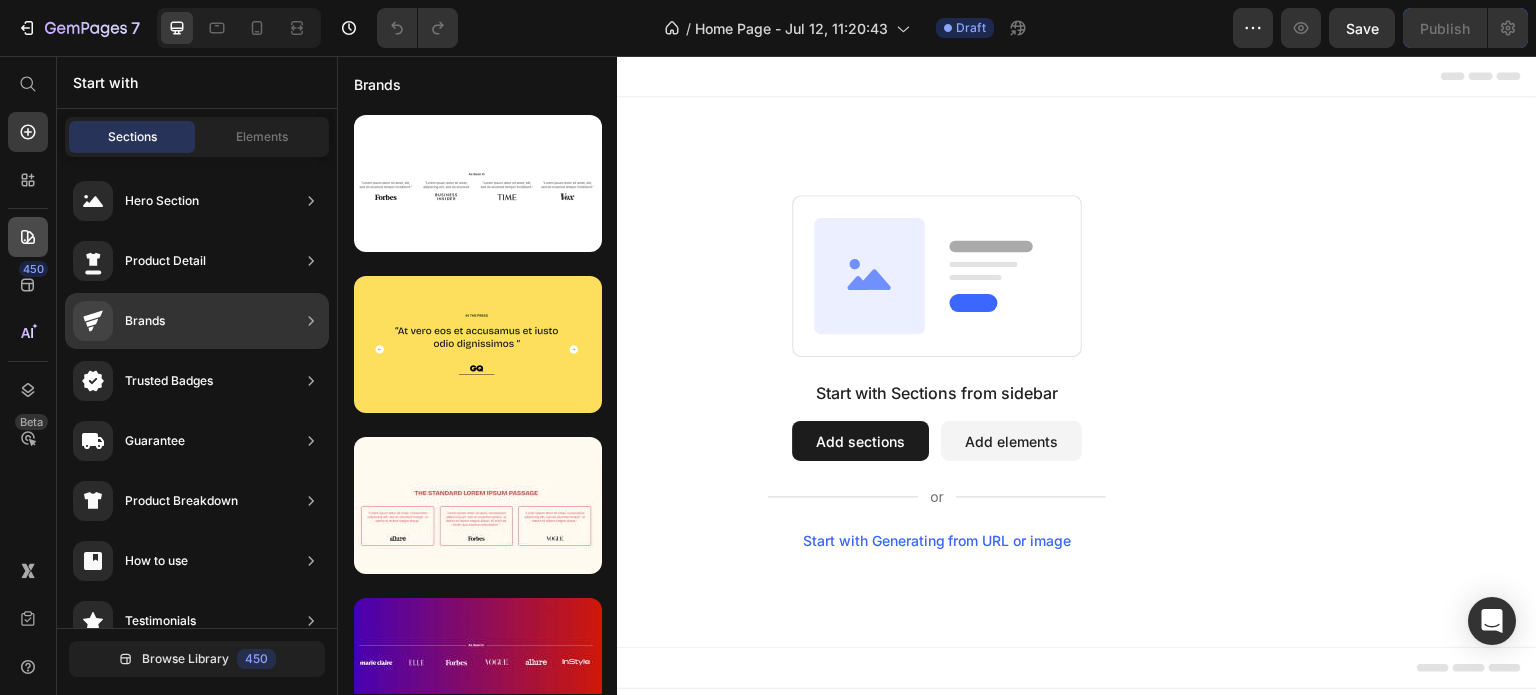 click 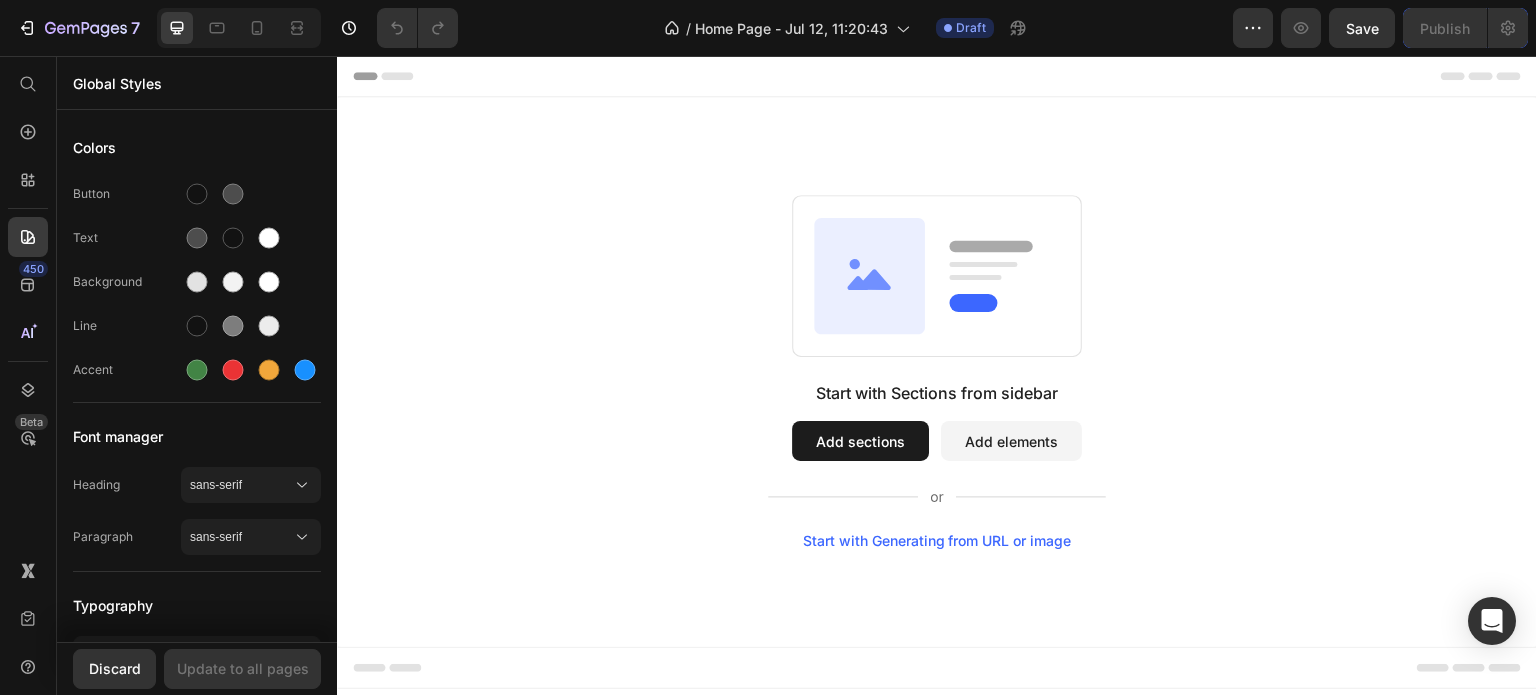 click on "450 Beta" at bounding box center [28, 375] 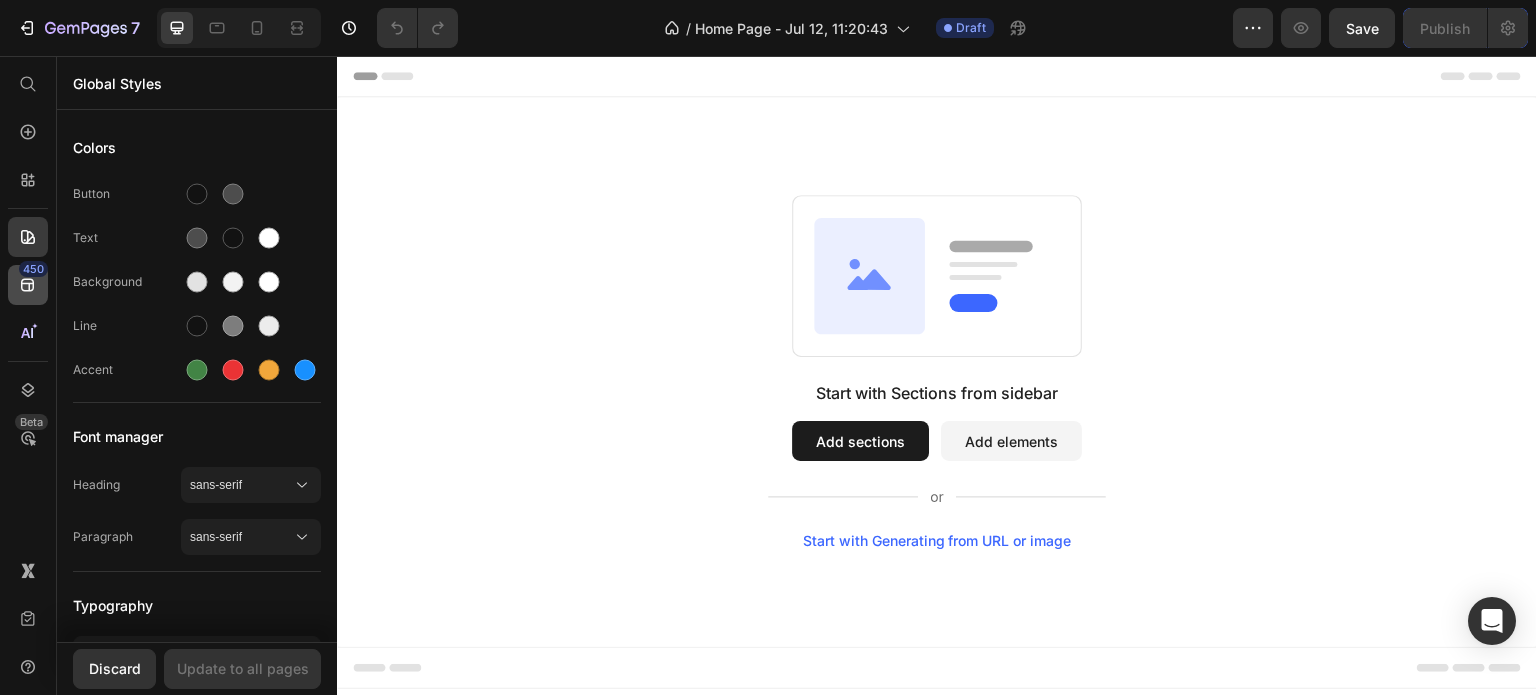 click on "450" 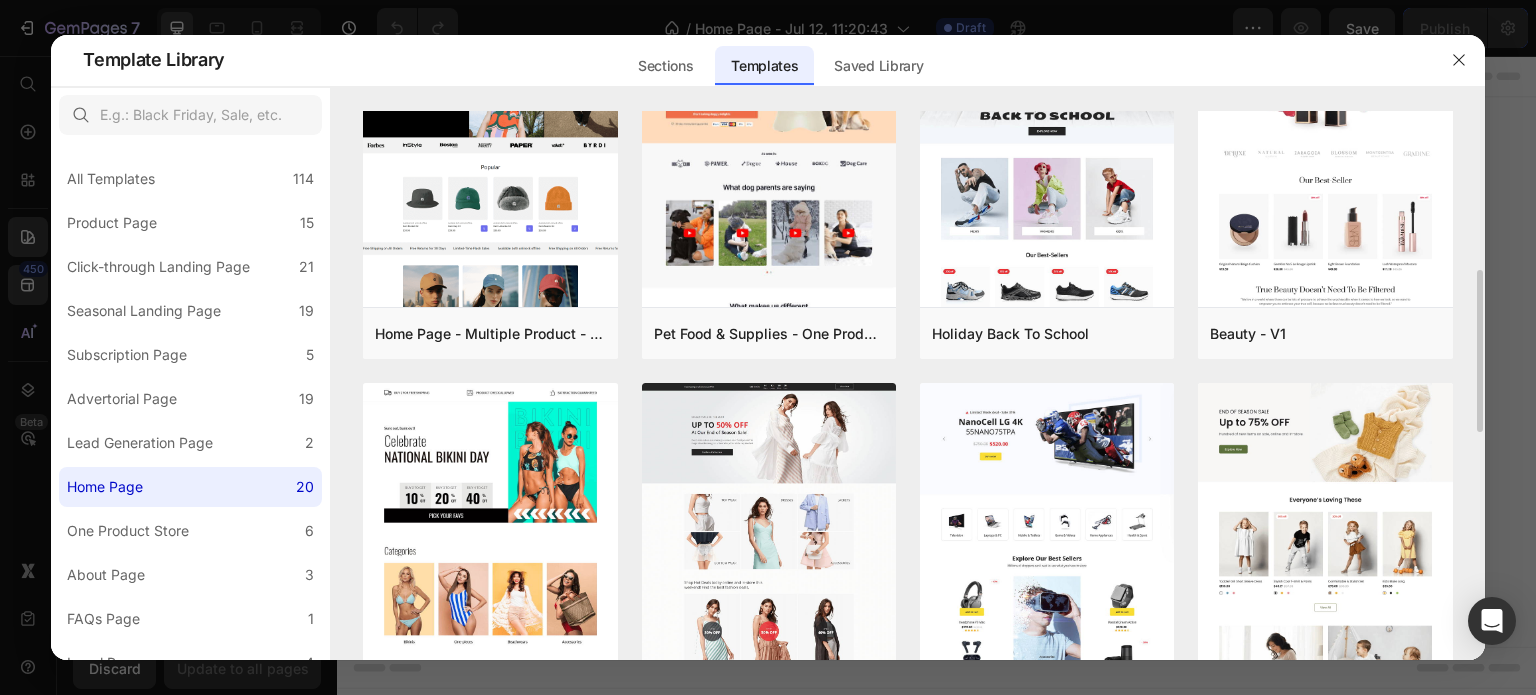 scroll, scrollTop: 300, scrollLeft: 0, axis: vertical 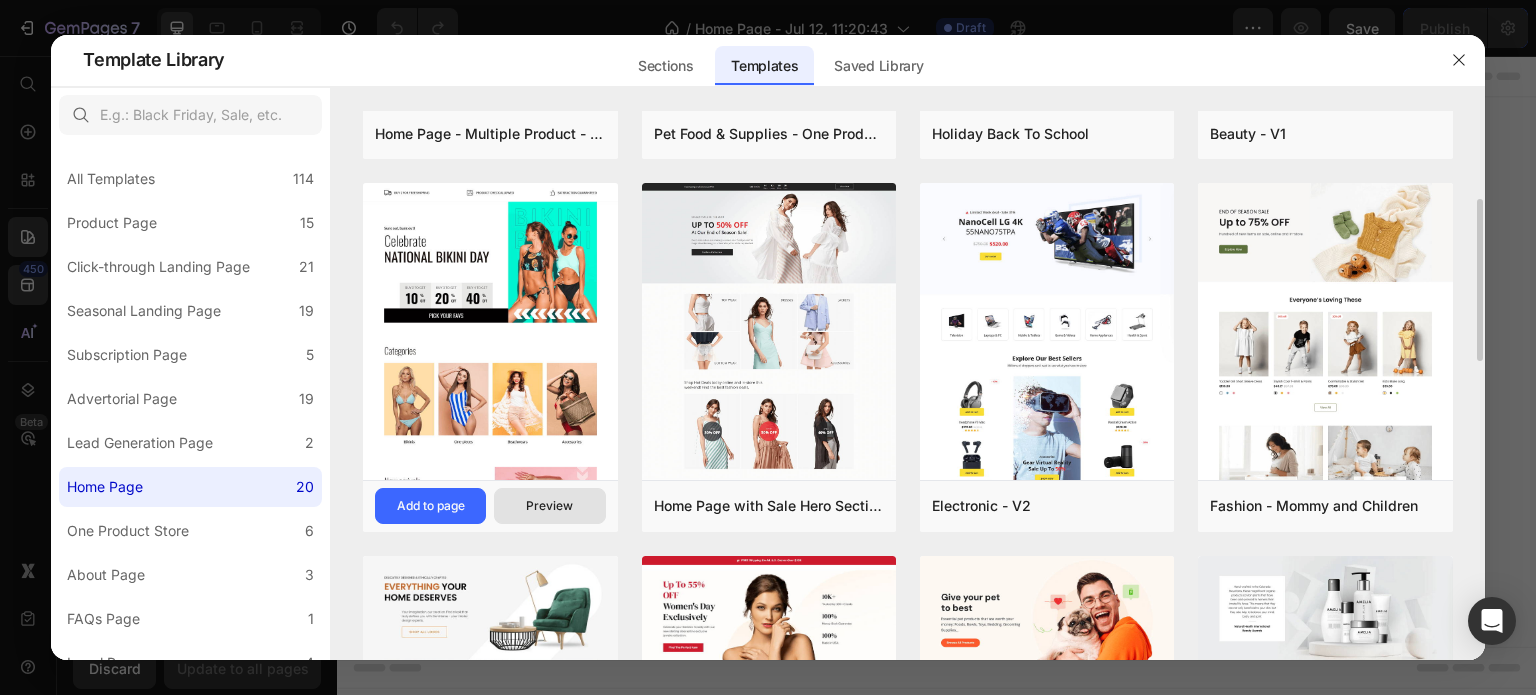 click on "Preview" at bounding box center [549, 506] 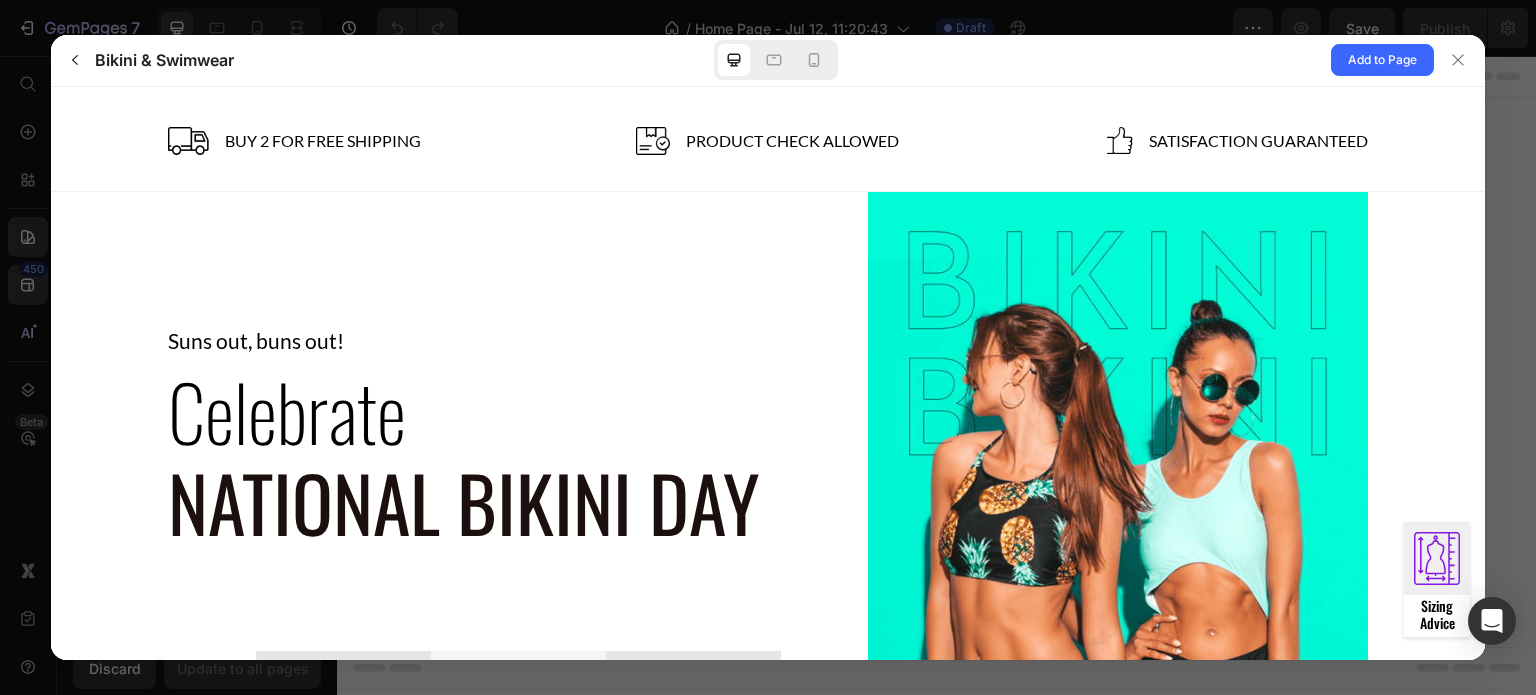 scroll, scrollTop: 0, scrollLeft: 0, axis: both 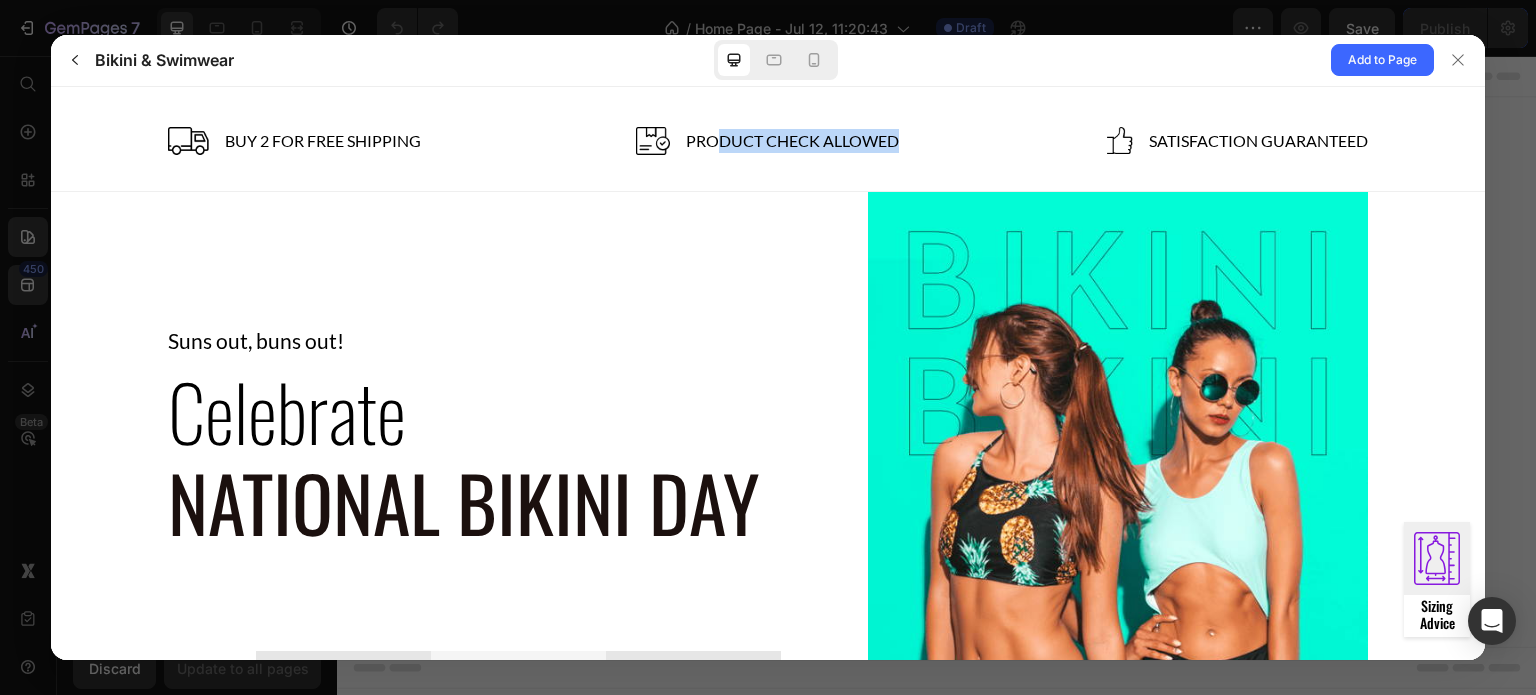 drag, startPoint x: 715, startPoint y: 150, endPoint x: 920, endPoint y: 156, distance: 205.08778 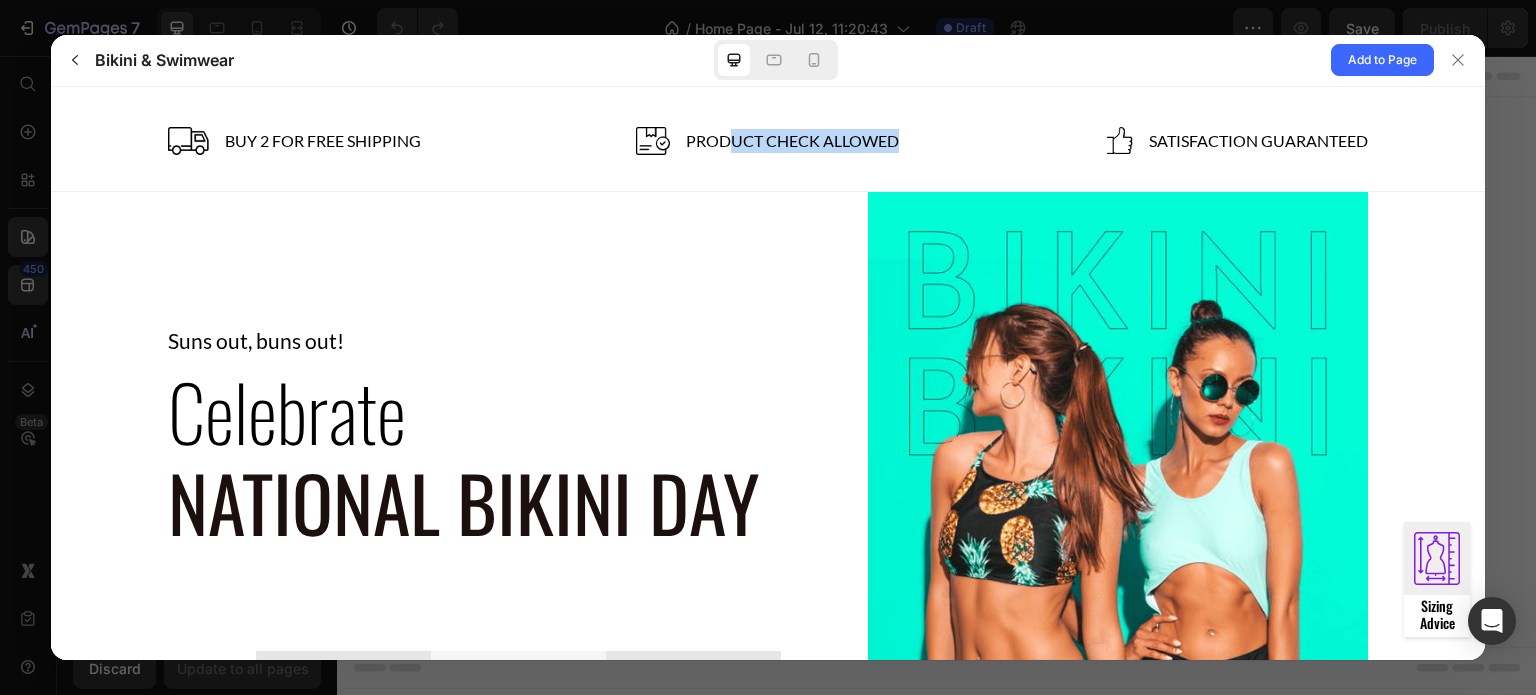 drag, startPoint x: 907, startPoint y: 147, endPoint x: 720, endPoint y: 159, distance: 187.38463 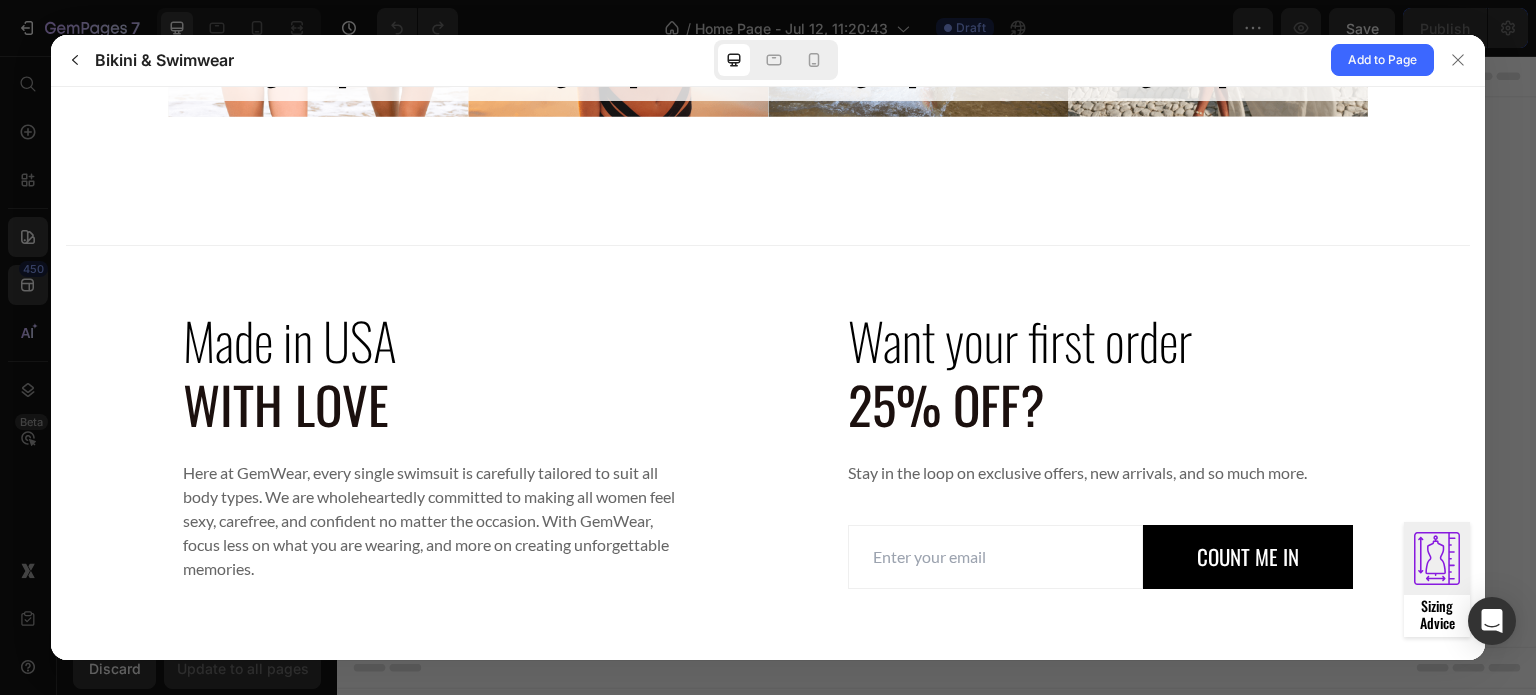 scroll, scrollTop: 4245, scrollLeft: 0, axis: vertical 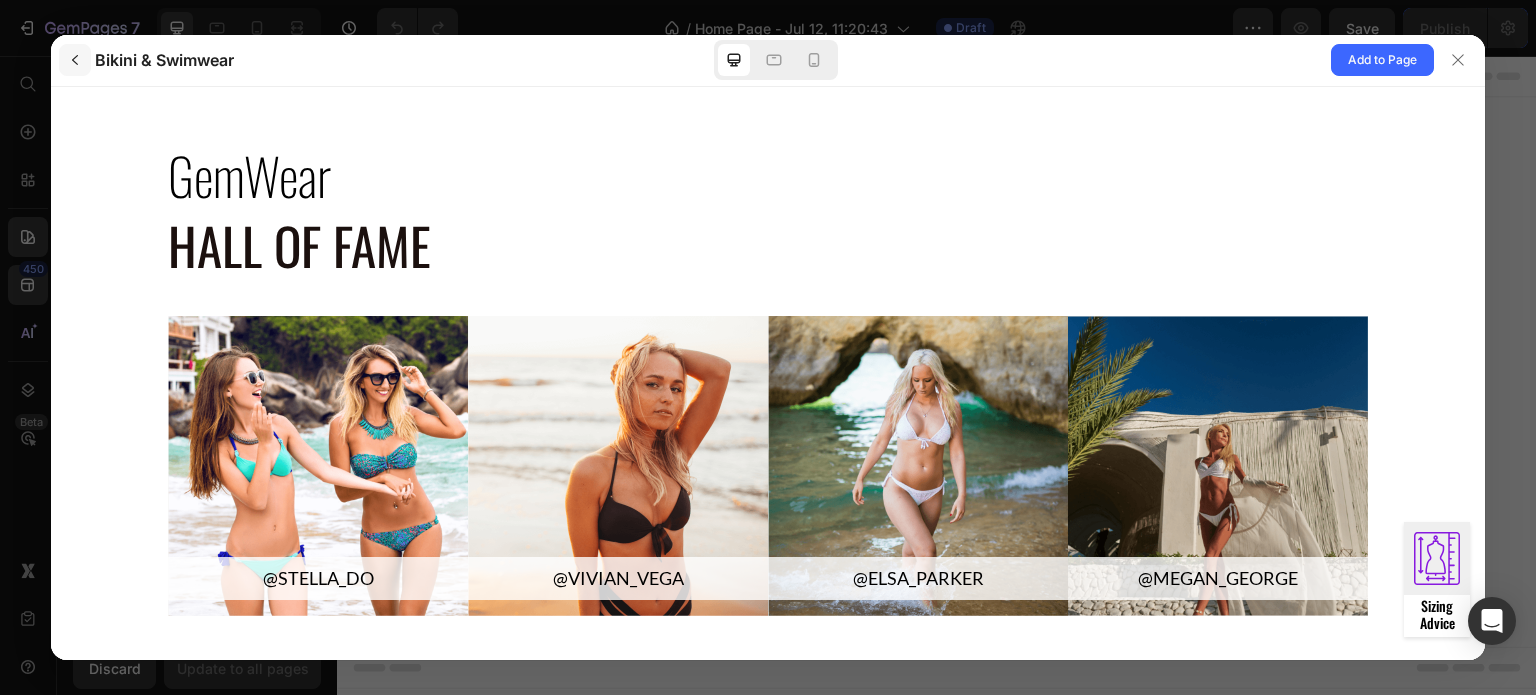 click 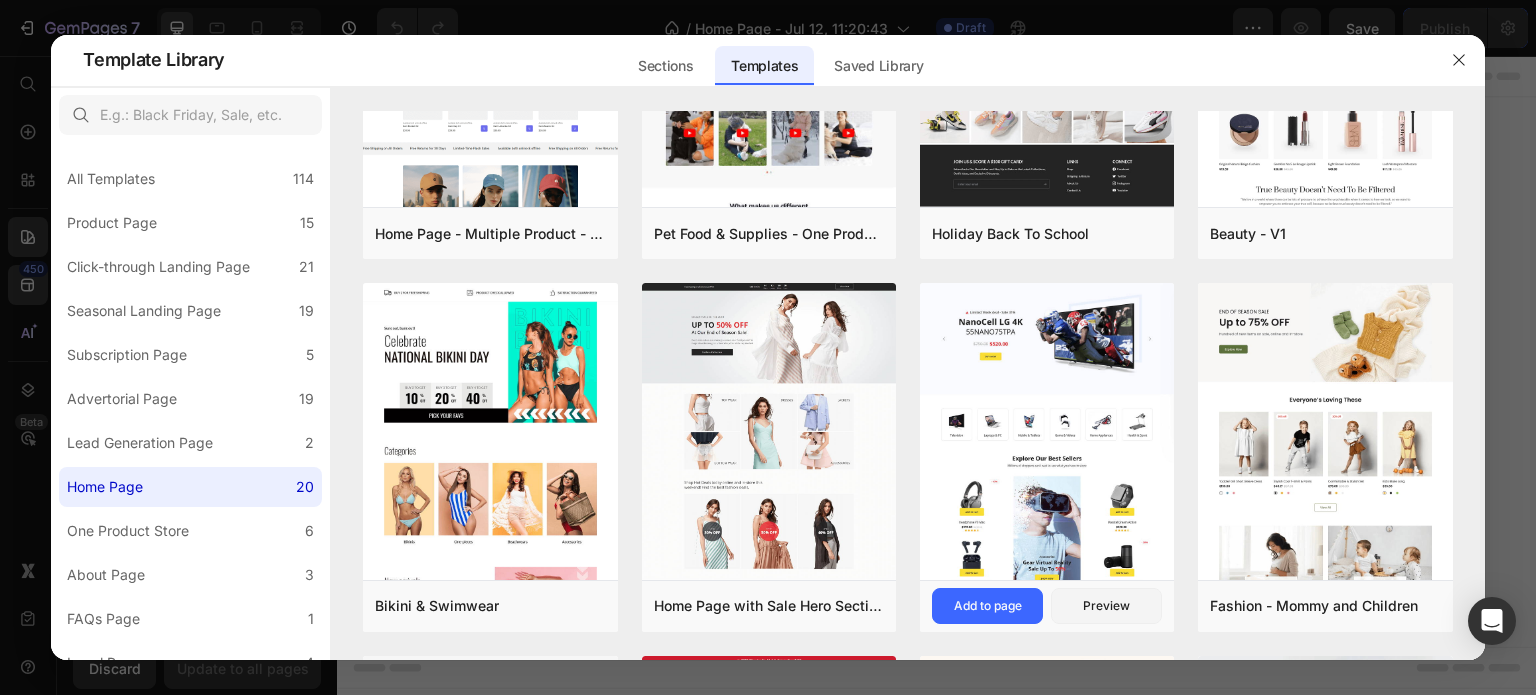 scroll, scrollTop: 300, scrollLeft: 0, axis: vertical 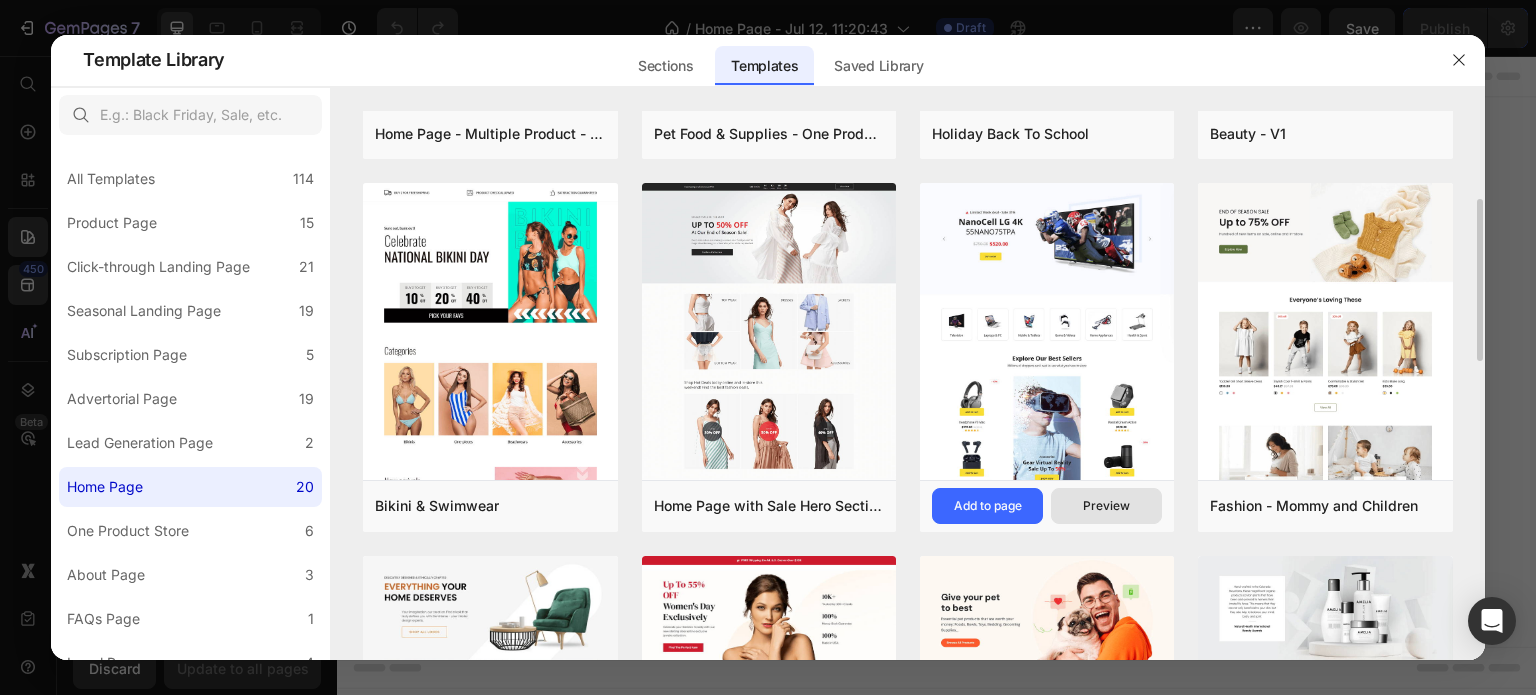 click on "Preview" at bounding box center (1106, 506) 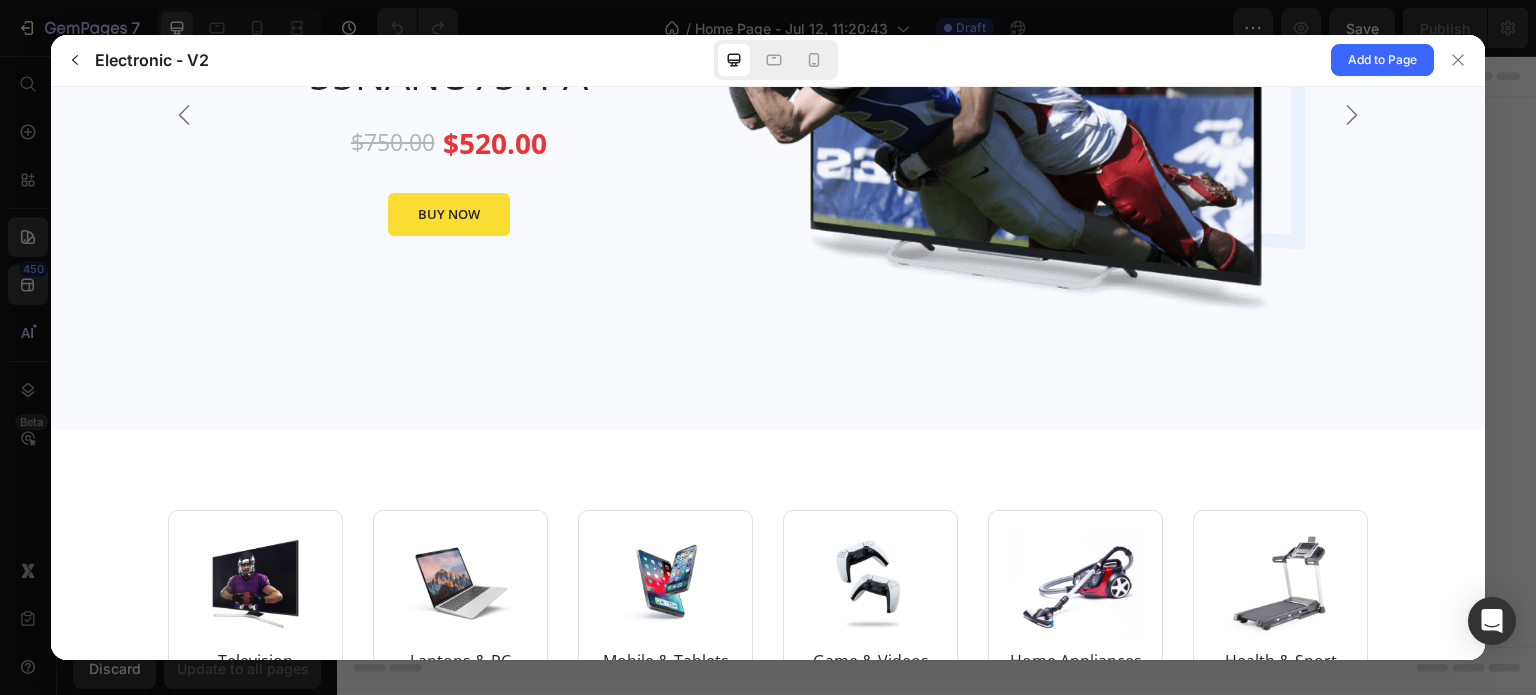 scroll, scrollTop: 0, scrollLeft: 0, axis: both 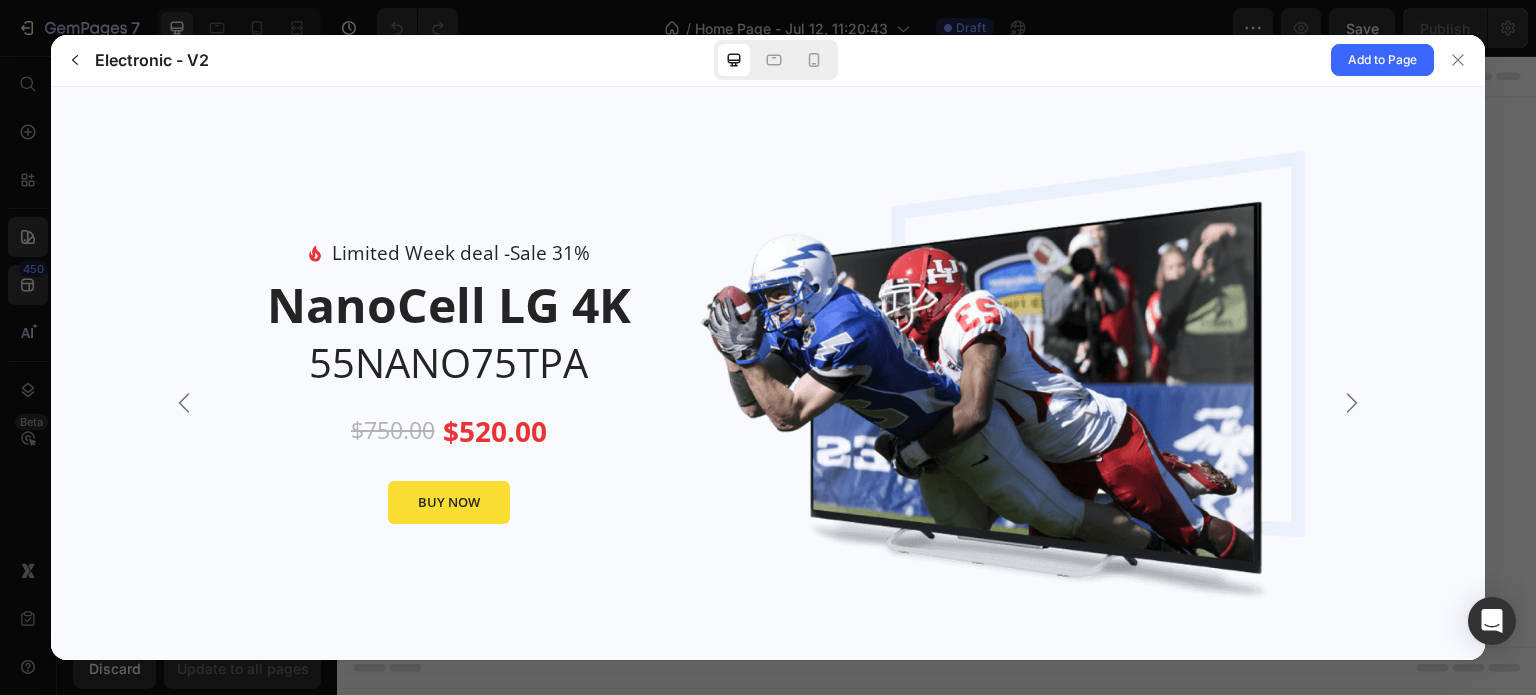 click 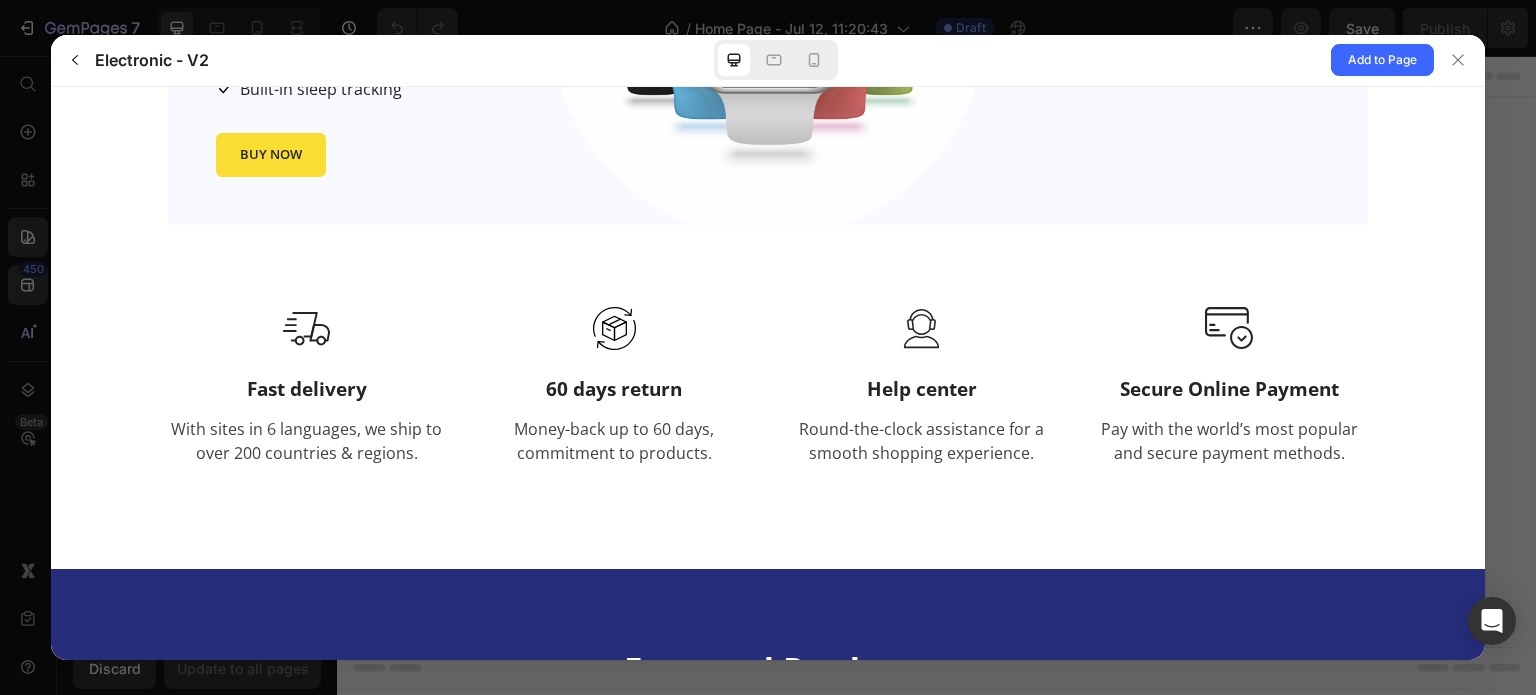 scroll, scrollTop: 3263, scrollLeft: 0, axis: vertical 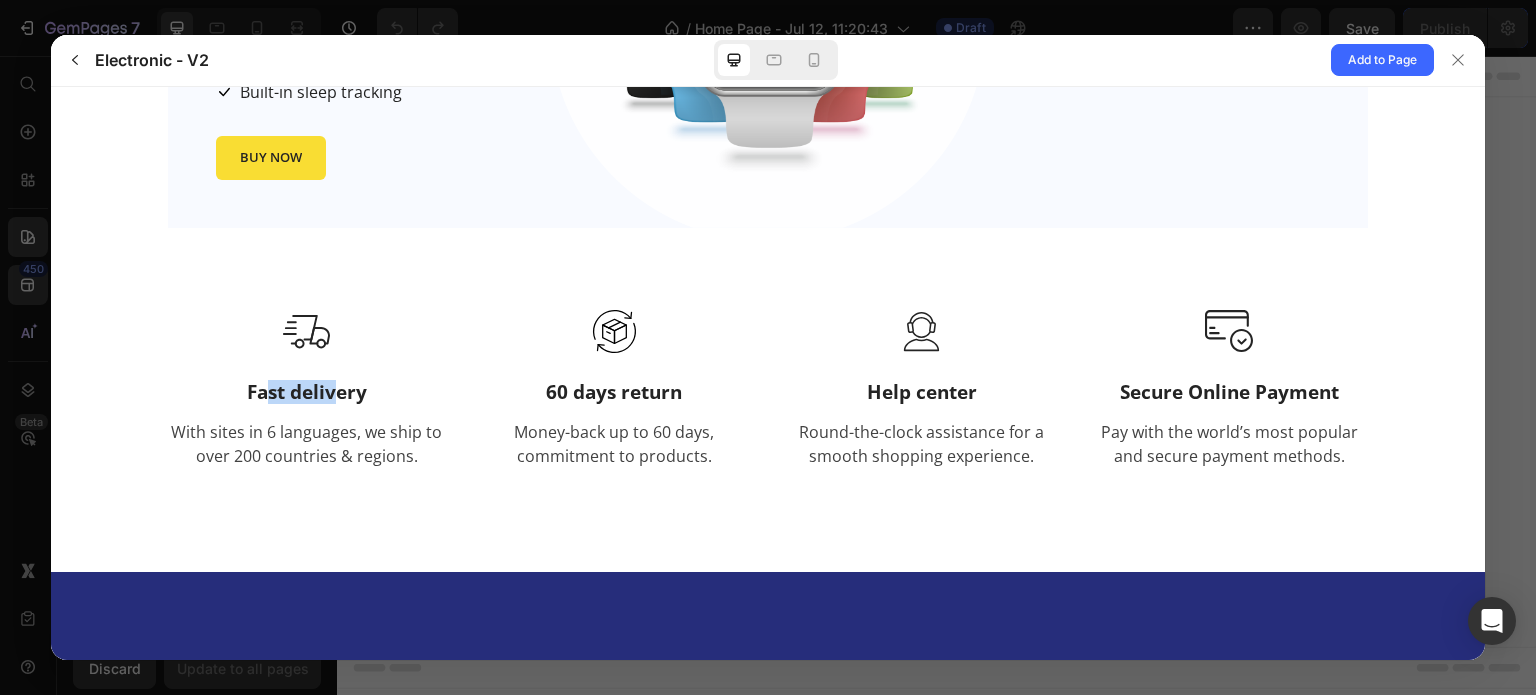drag, startPoint x: 264, startPoint y: 391, endPoint x: 331, endPoint y: 385, distance: 67.26812 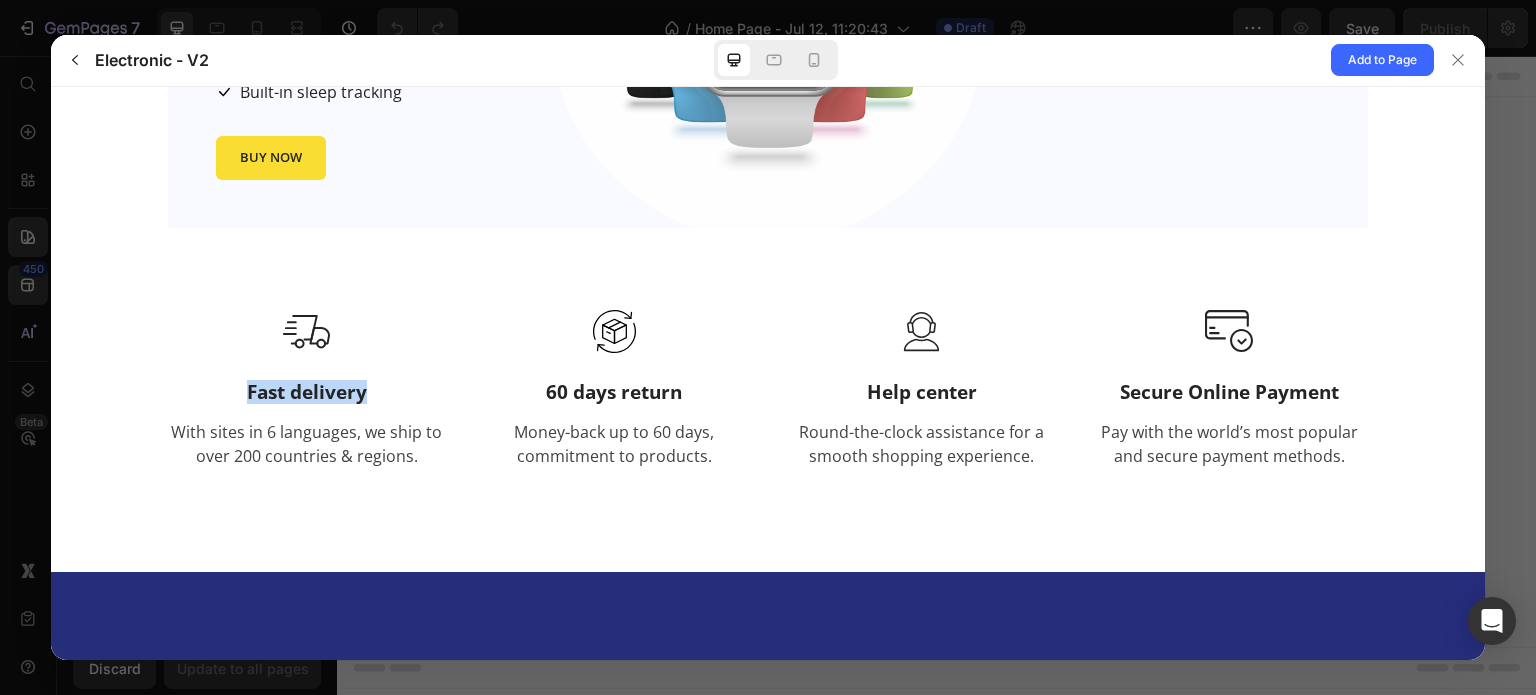 drag, startPoint x: 228, startPoint y: 384, endPoint x: 378, endPoint y: 395, distance: 150.40279 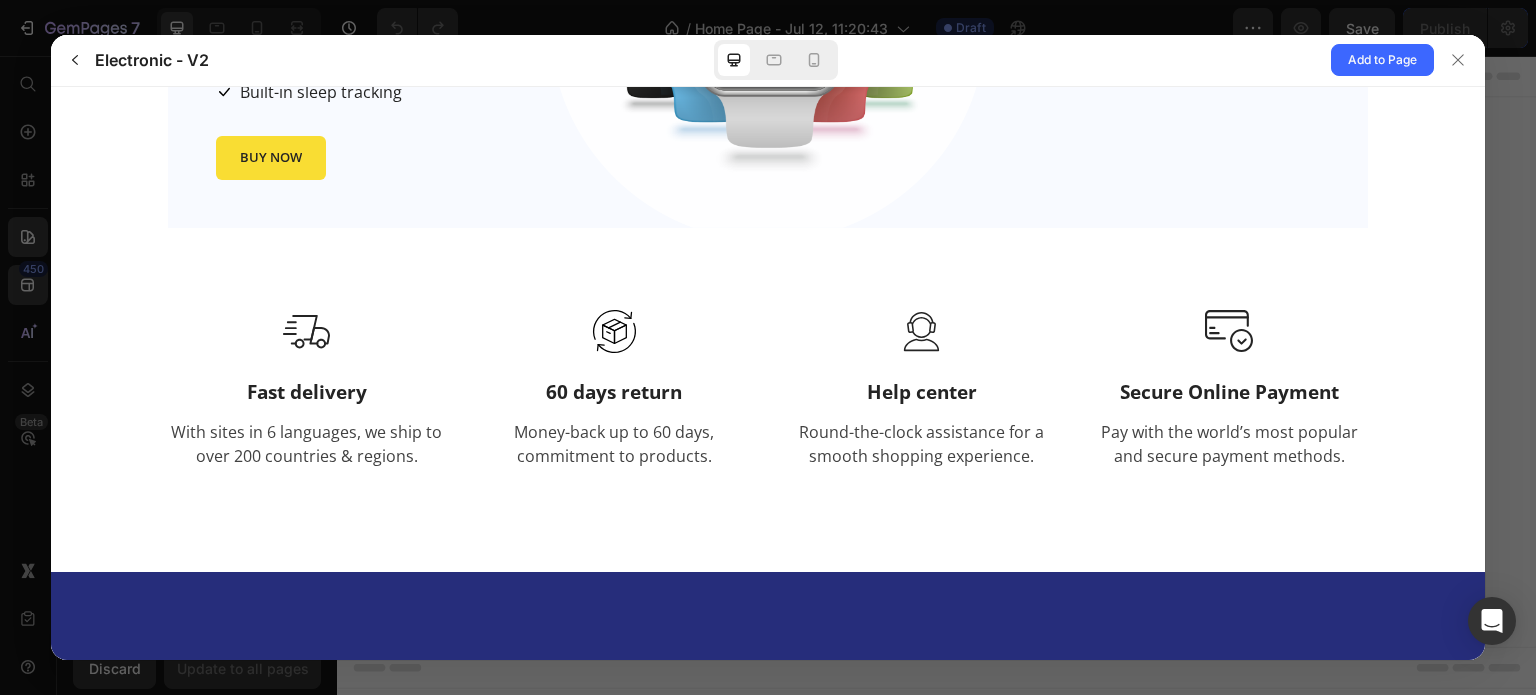 click on "Money-back up to 60 days, commitment to products." at bounding box center (614, 443) 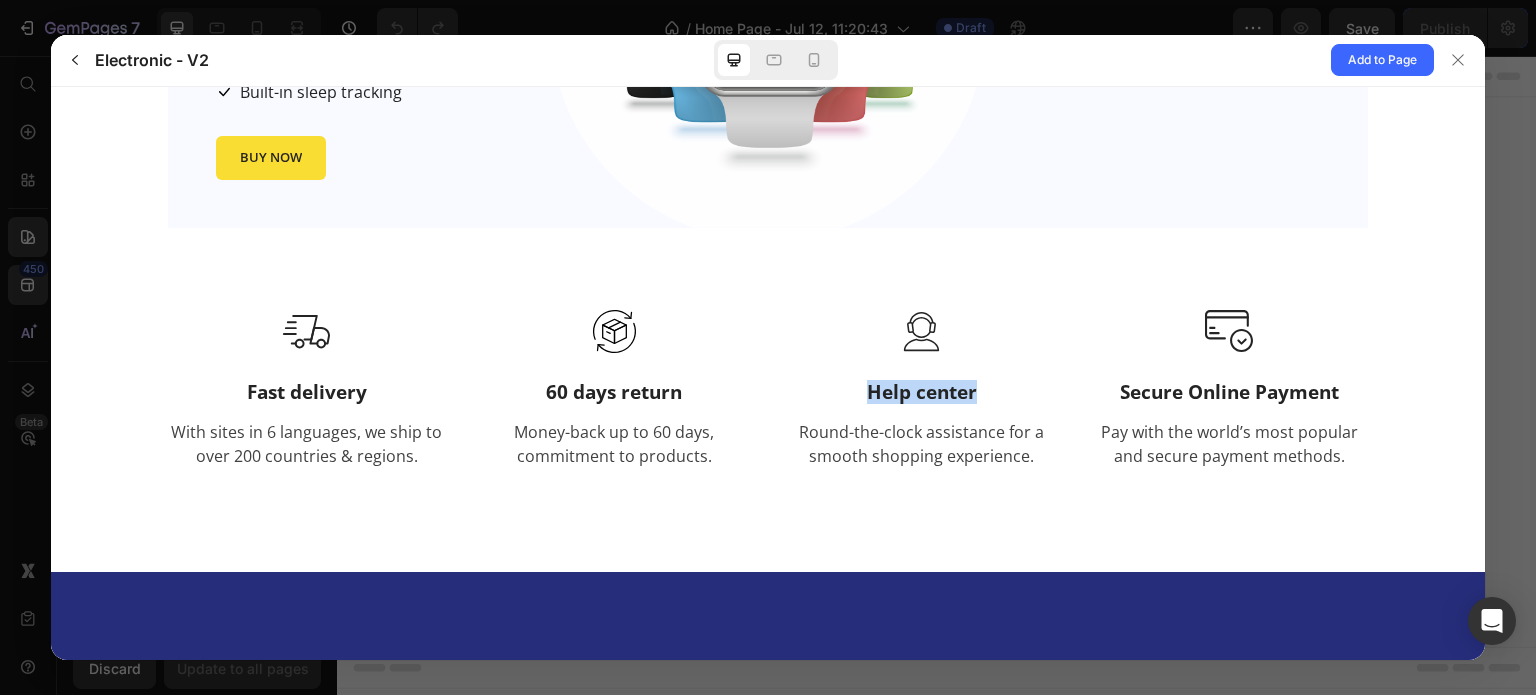 drag, startPoint x: 862, startPoint y: 379, endPoint x: 1027, endPoint y: 383, distance: 165.04848 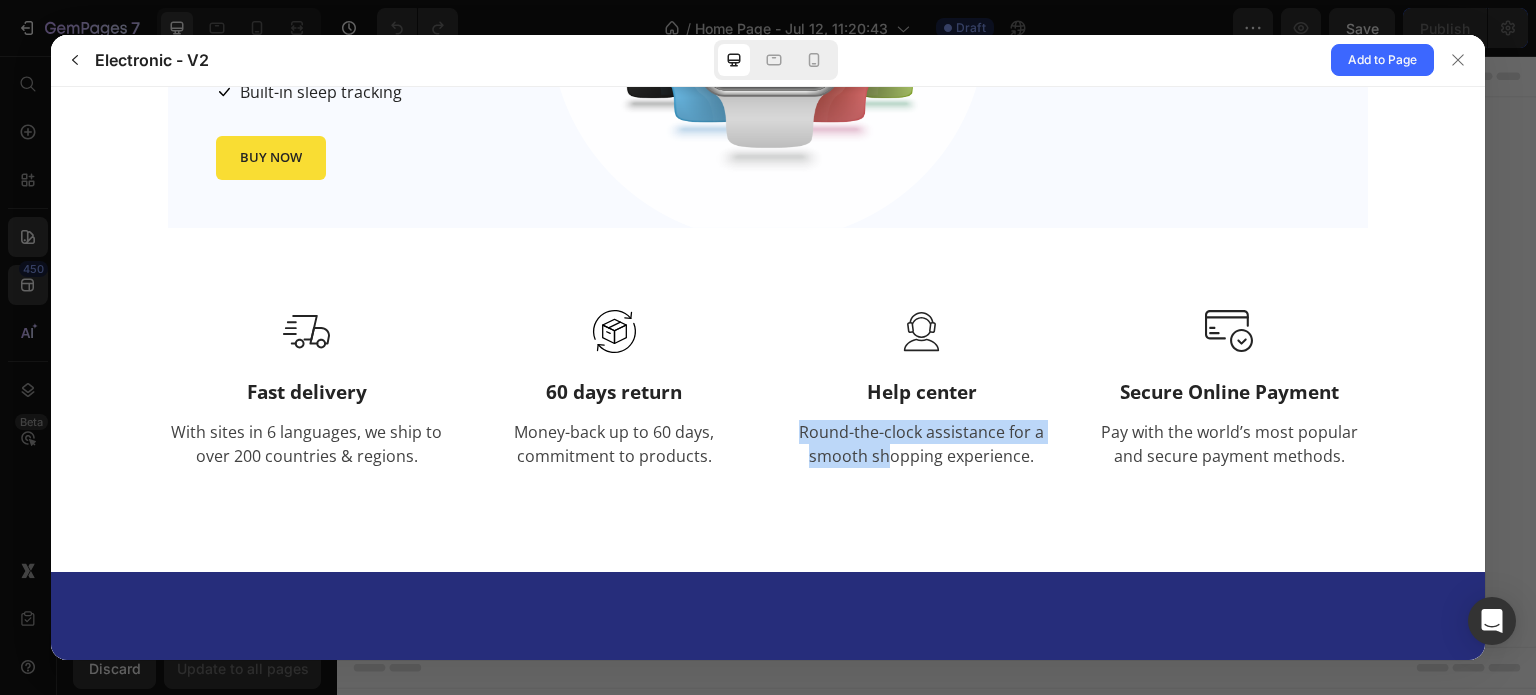 drag, startPoint x: 795, startPoint y: 415, endPoint x: 857, endPoint y: 433, distance: 64.56005 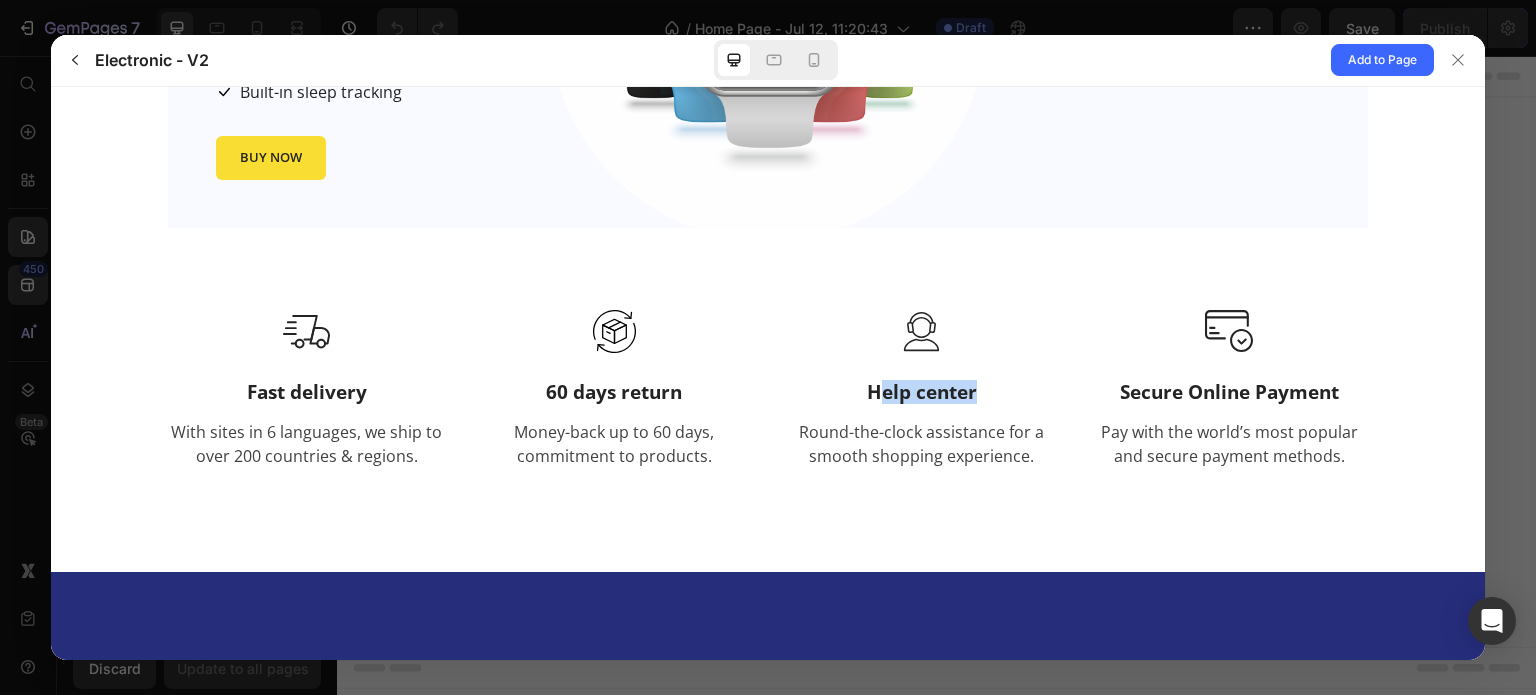drag, startPoint x: 867, startPoint y: 392, endPoint x: 997, endPoint y: 405, distance: 130.64838 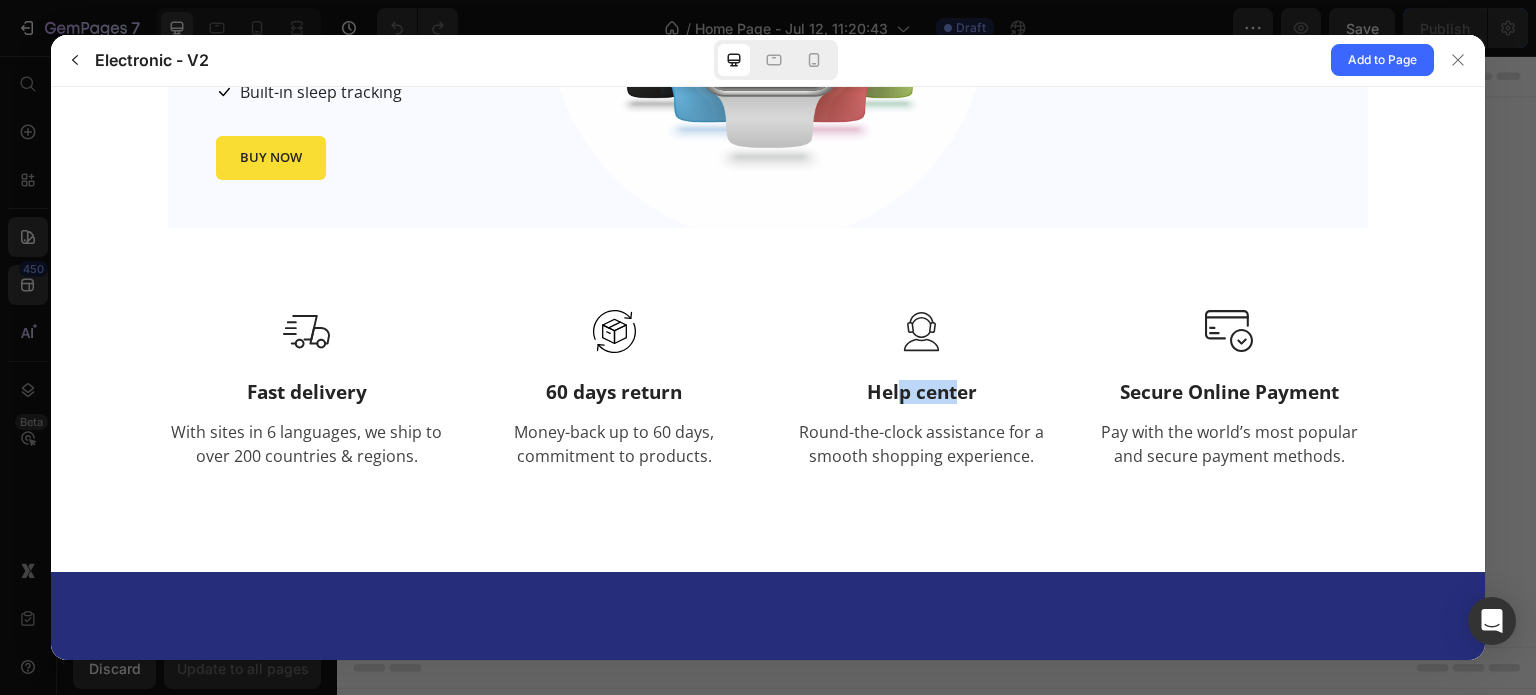 drag, startPoint x: 911, startPoint y: 393, endPoint x: 951, endPoint y: 393, distance: 40 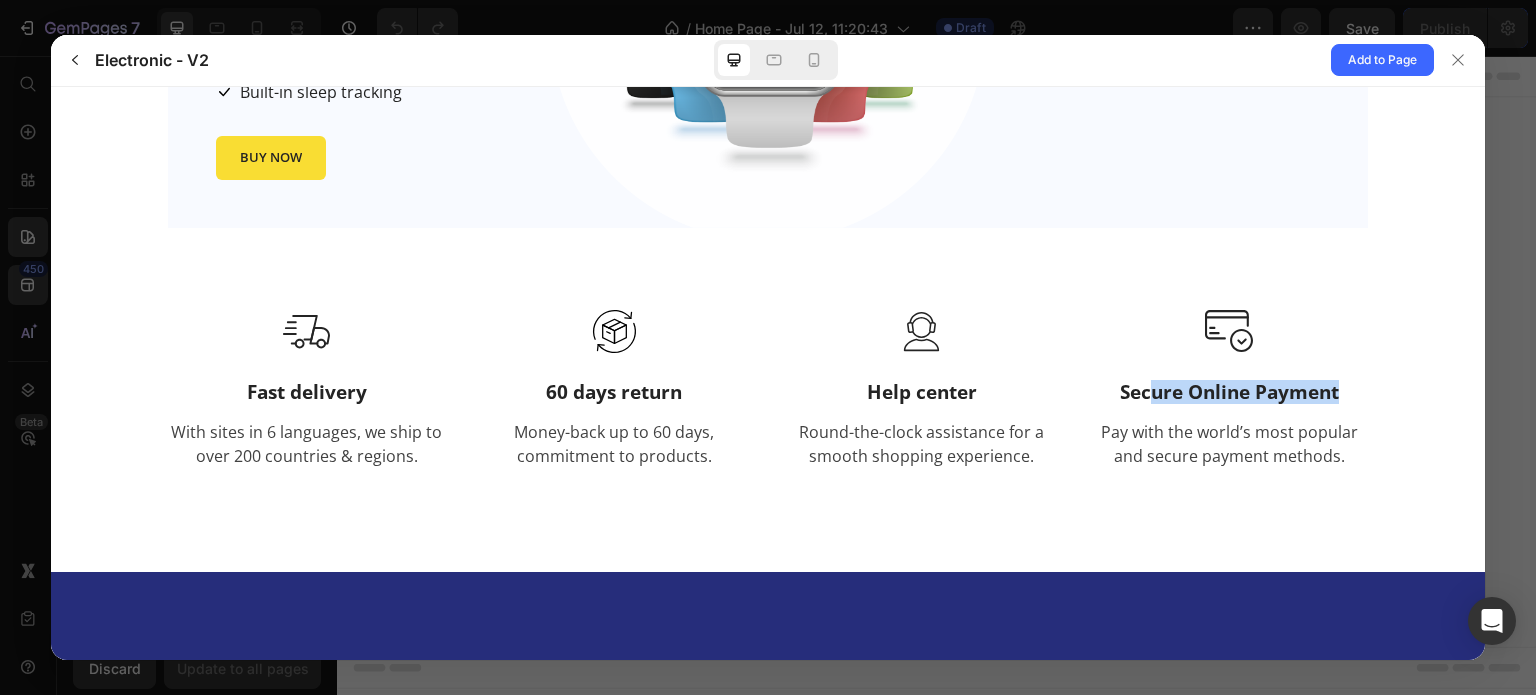 drag, startPoint x: 1165, startPoint y: 400, endPoint x: 1369, endPoint y: 399, distance: 204.00246 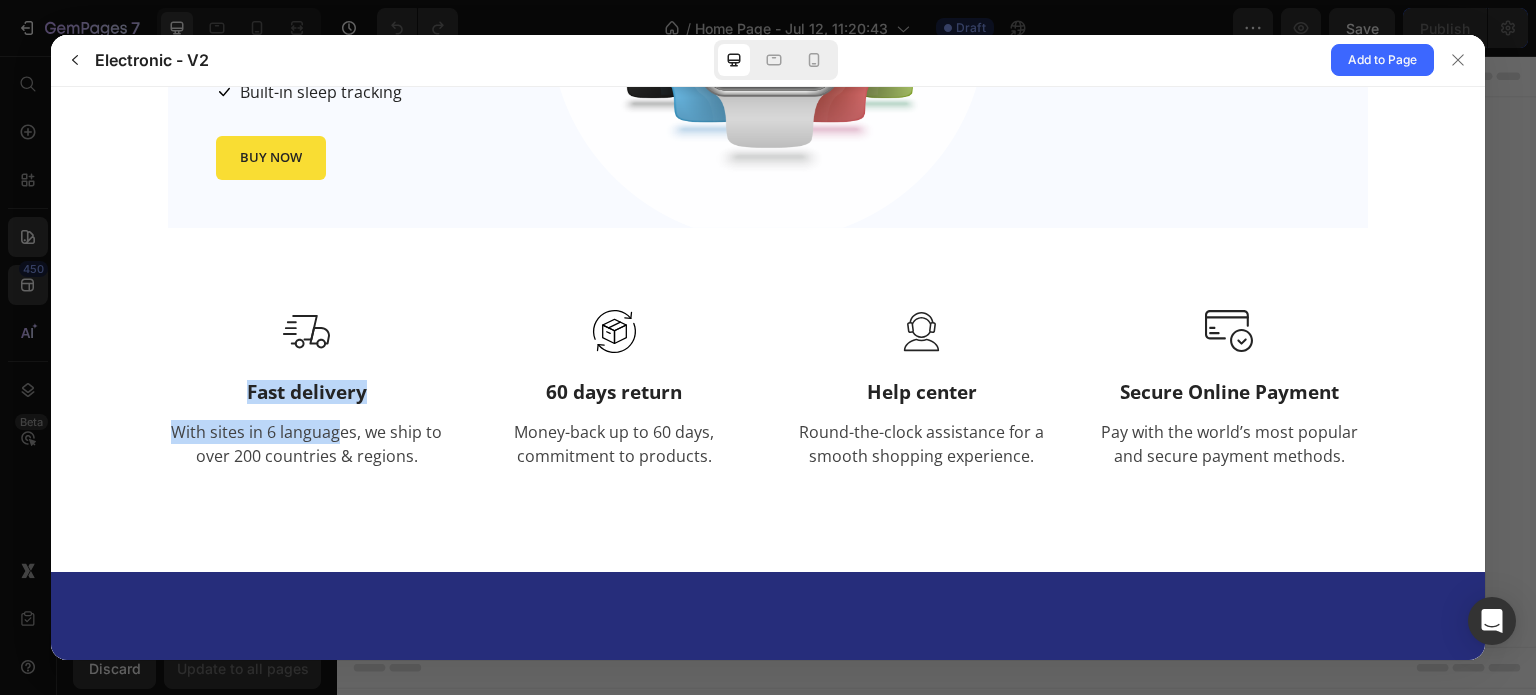 drag, startPoint x: 242, startPoint y: 382, endPoint x: 327, endPoint y: 413, distance: 90.47652 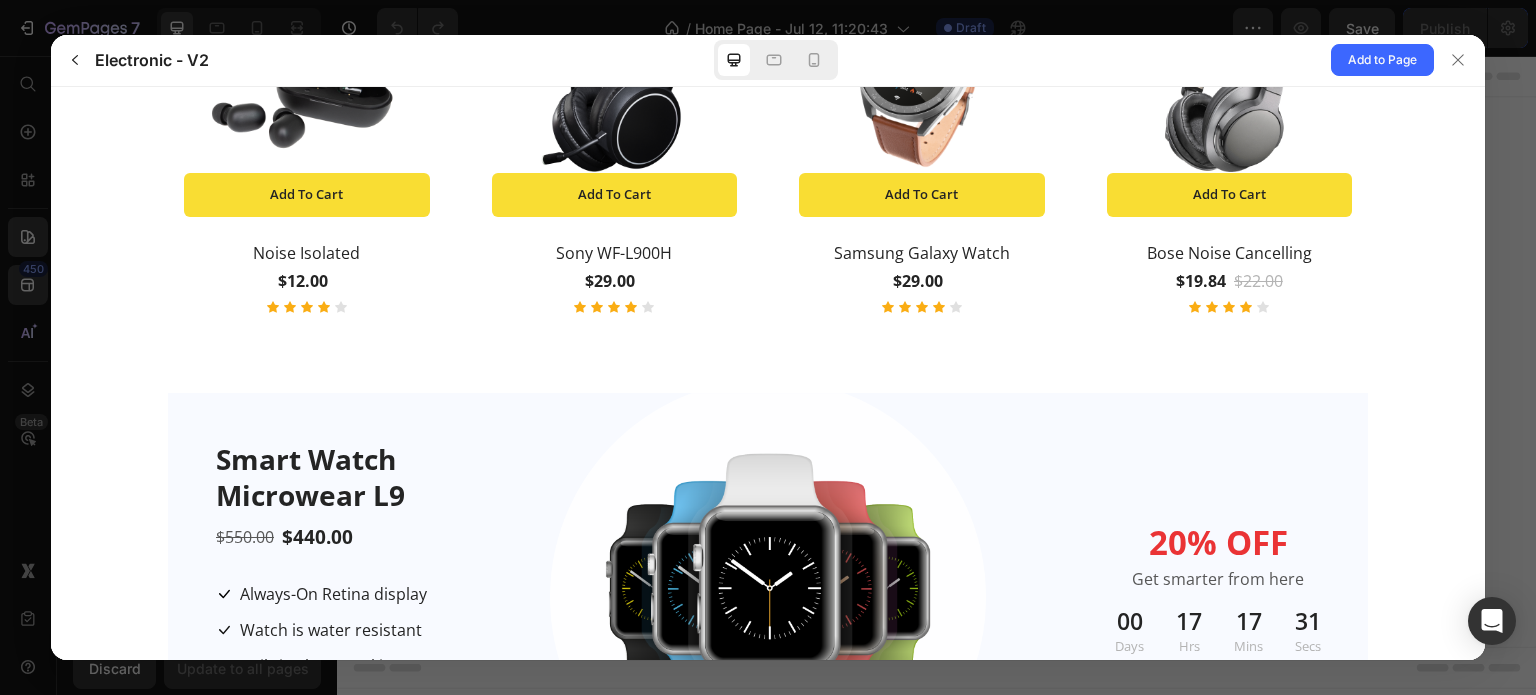scroll, scrollTop: 2563, scrollLeft: 0, axis: vertical 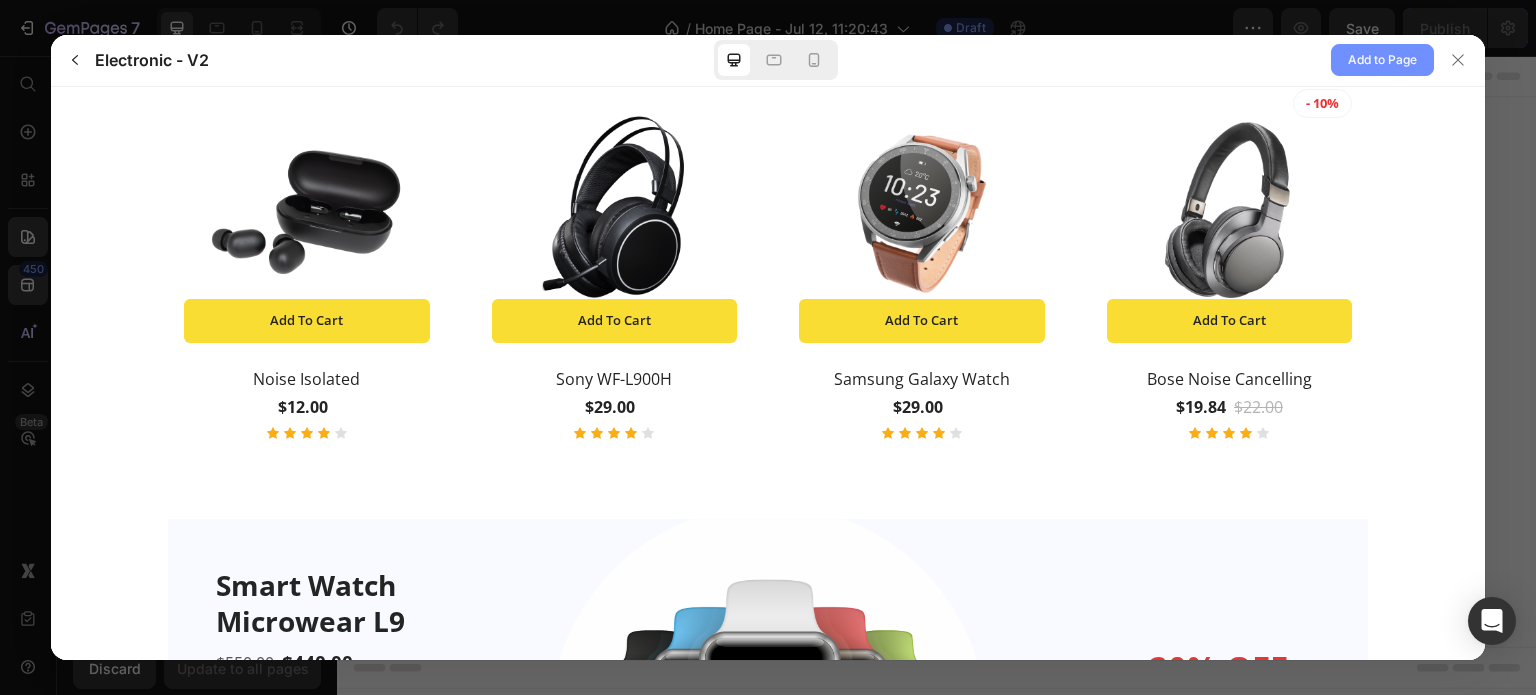 drag, startPoint x: 1349, startPoint y: 56, endPoint x: 1365, endPoint y: 53, distance: 16.27882 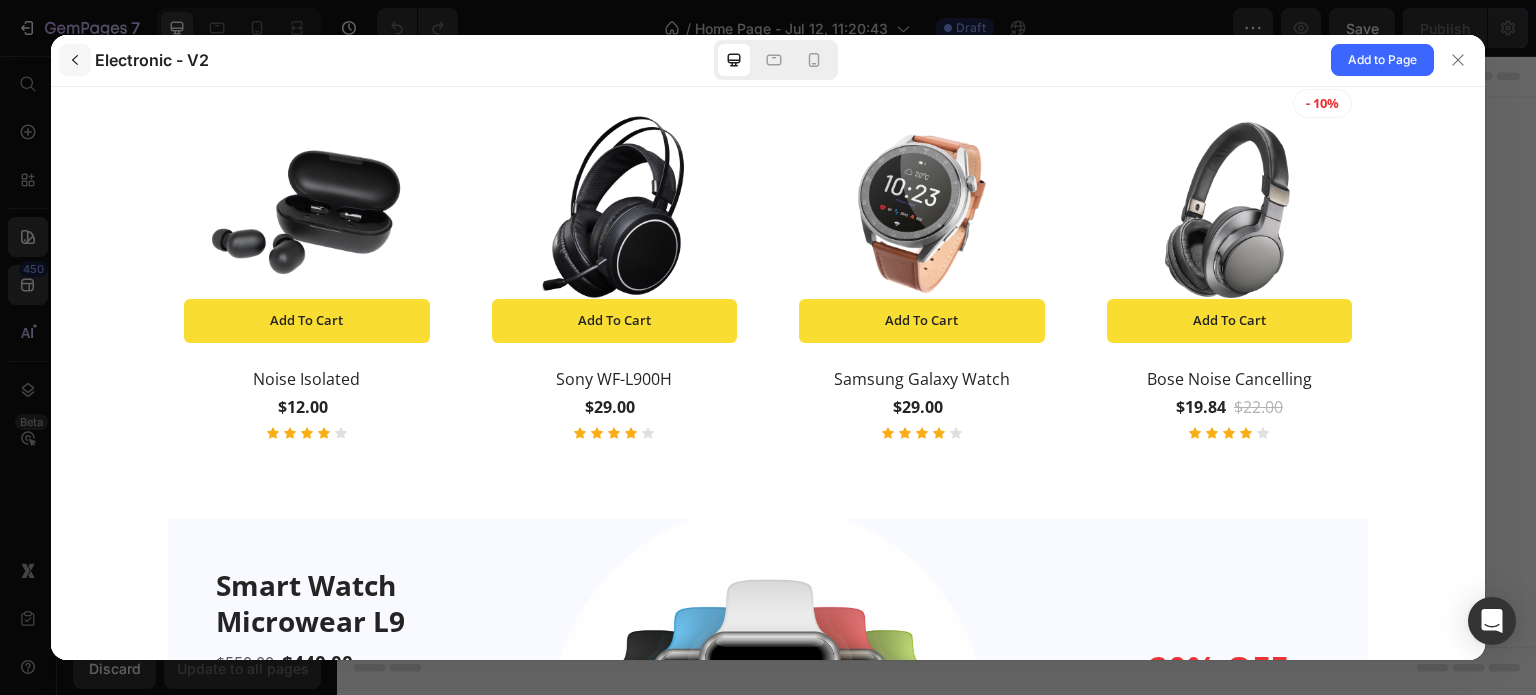 drag, startPoint x: 1365, startPoint y: 53, endPoint x: 66, endPoint y: 57, distance: 1299.0061 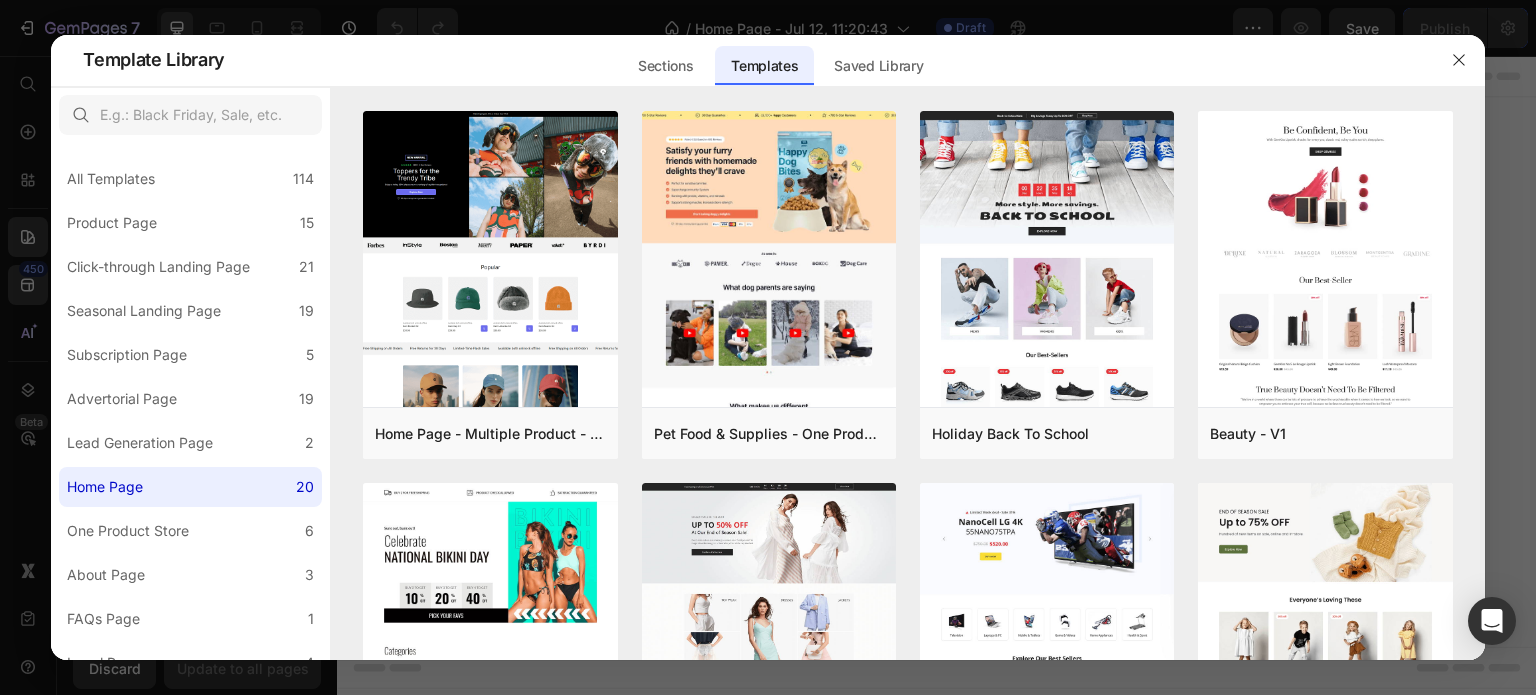 click on "Template Library" at bounding box center [154, 60] 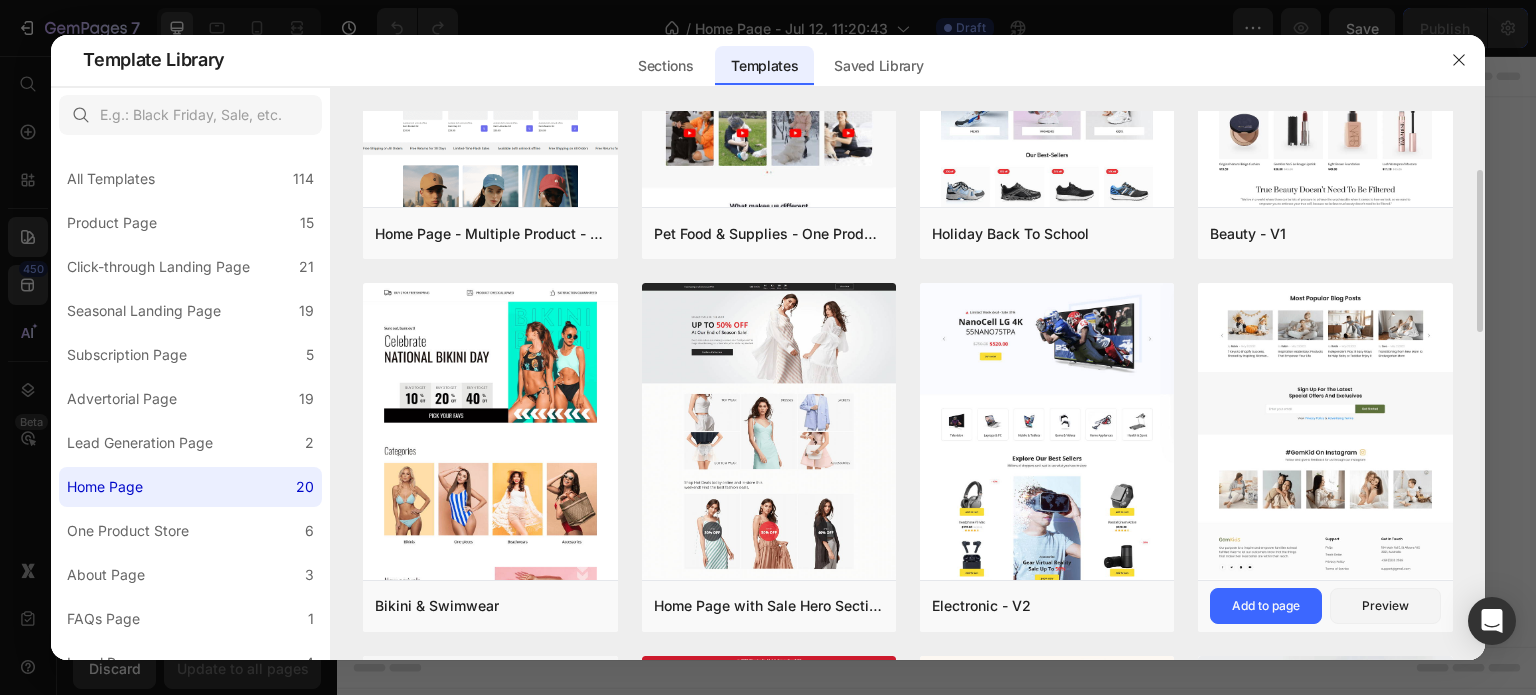 scroll, scrollTop: 300, scrollLeft: 0, axis: vertical 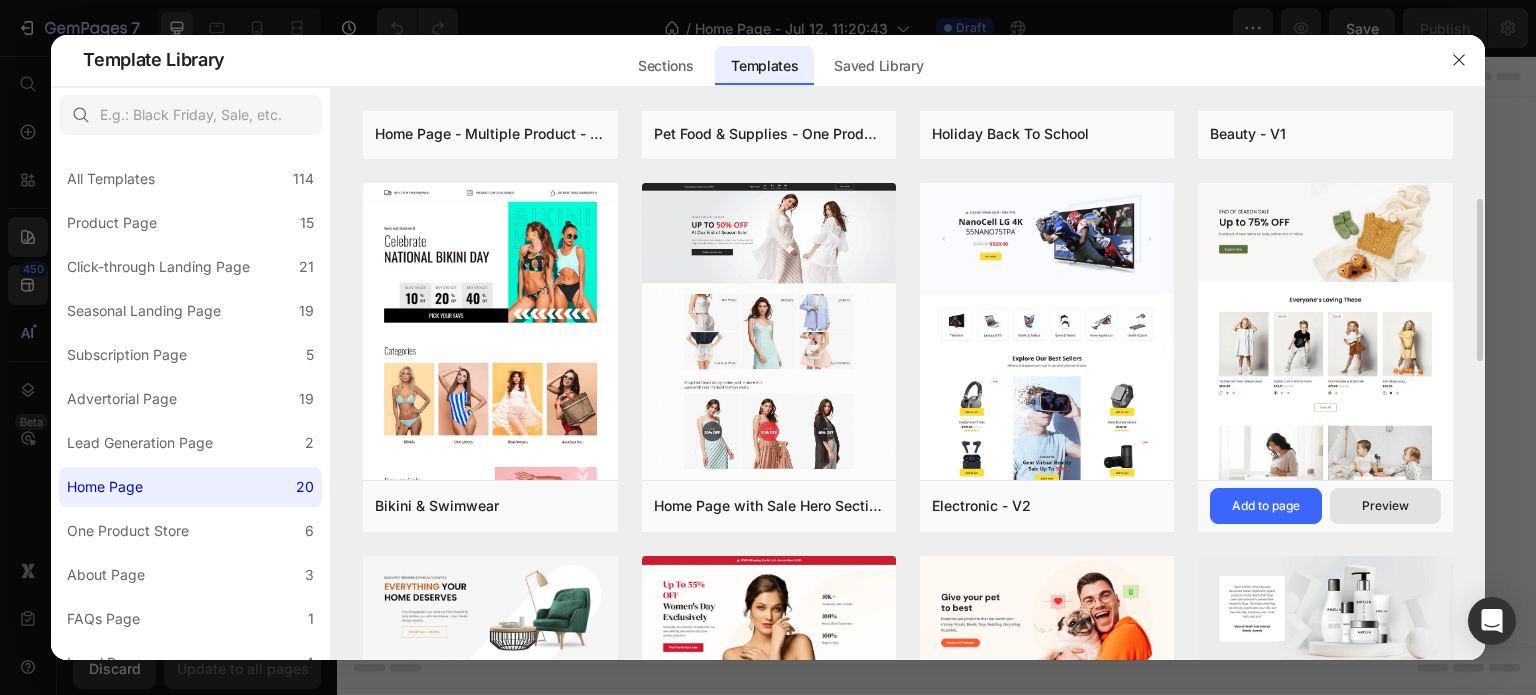 click on "Preview" at bounding box center (1385, 506) 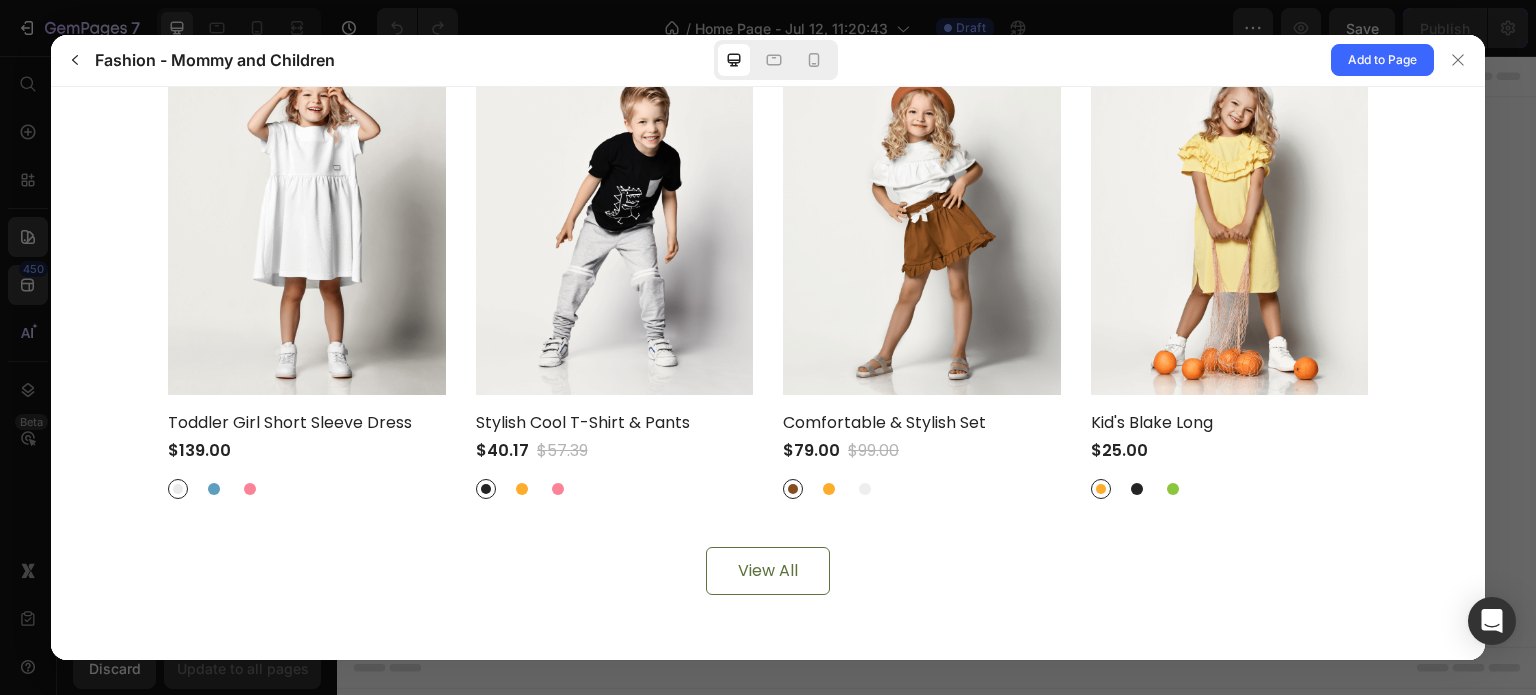 scroll, scrollTop: 800, scrollLeft: 0, axis: vertical 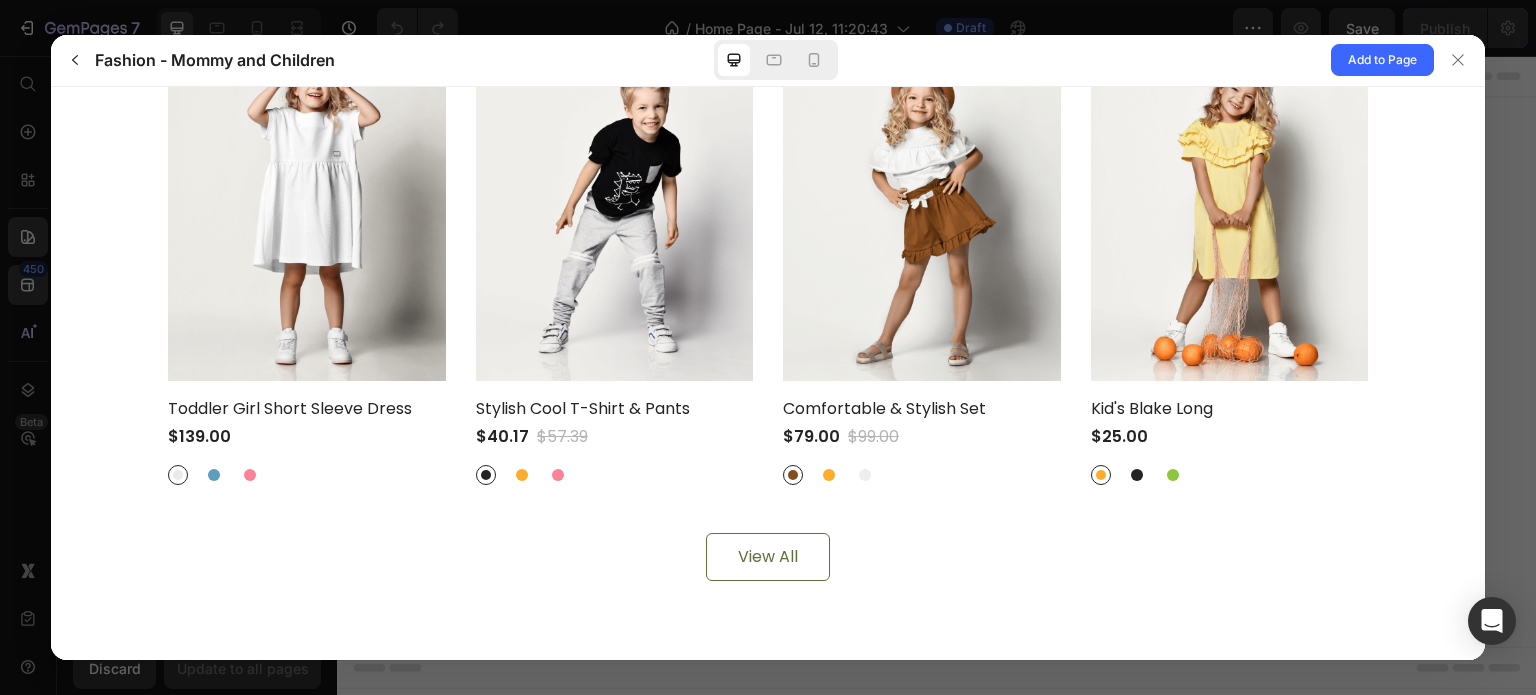 click on "View All" 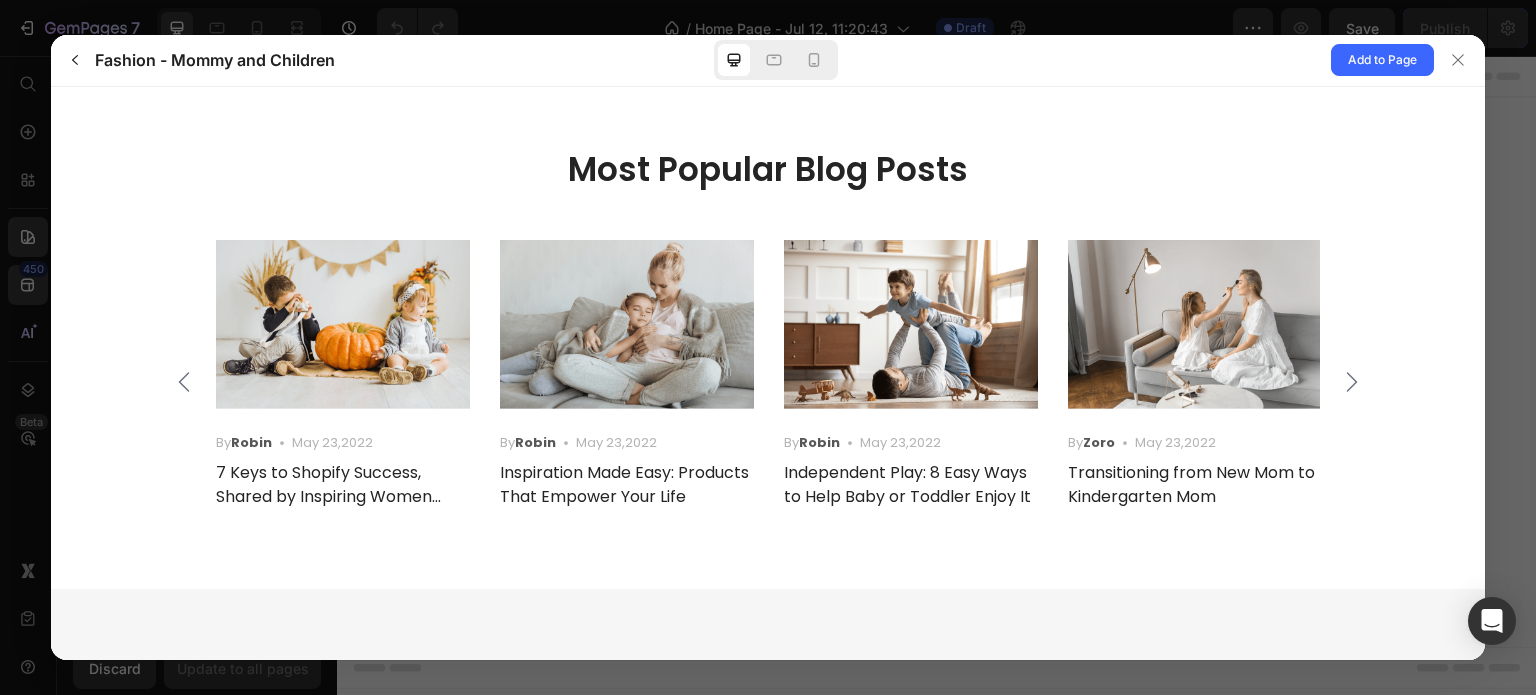scroll, scrollTop: 3405, scrollLeft: 0, axis: vertical 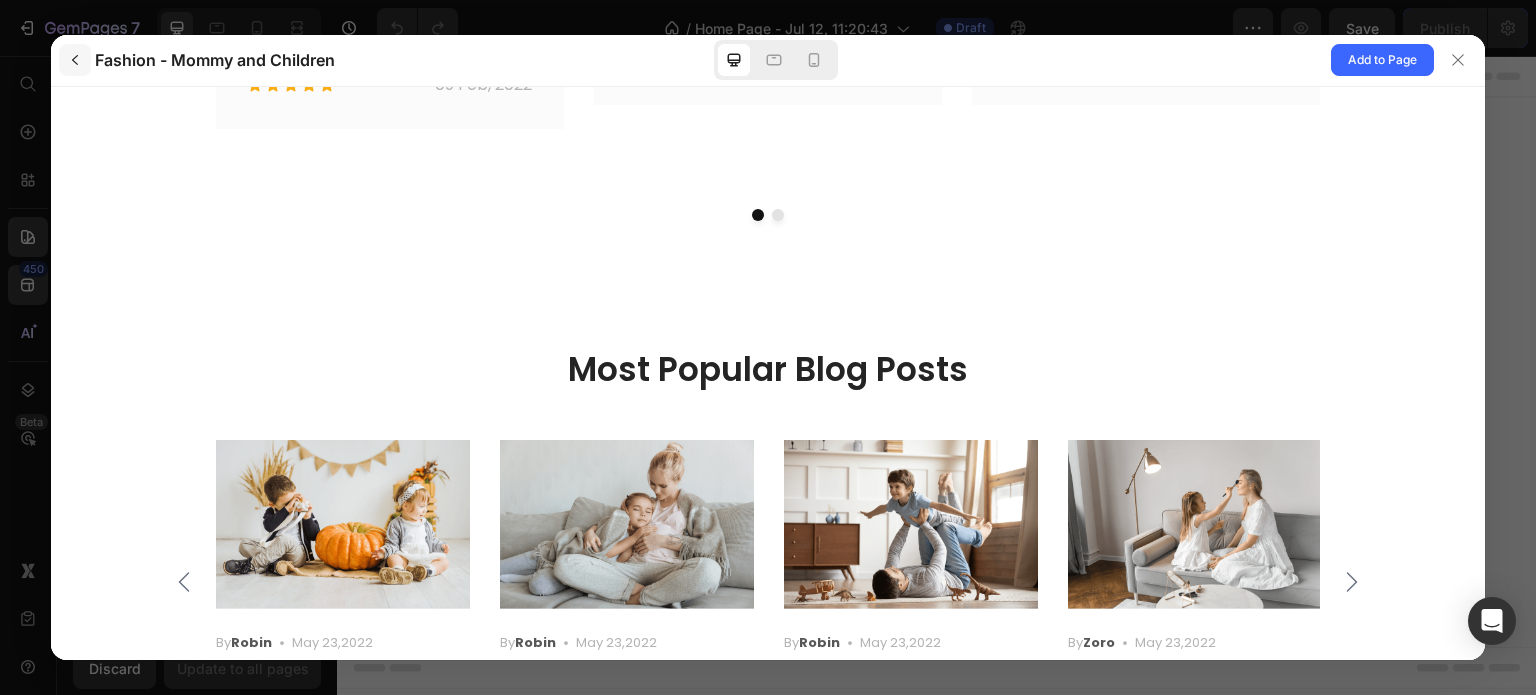 click 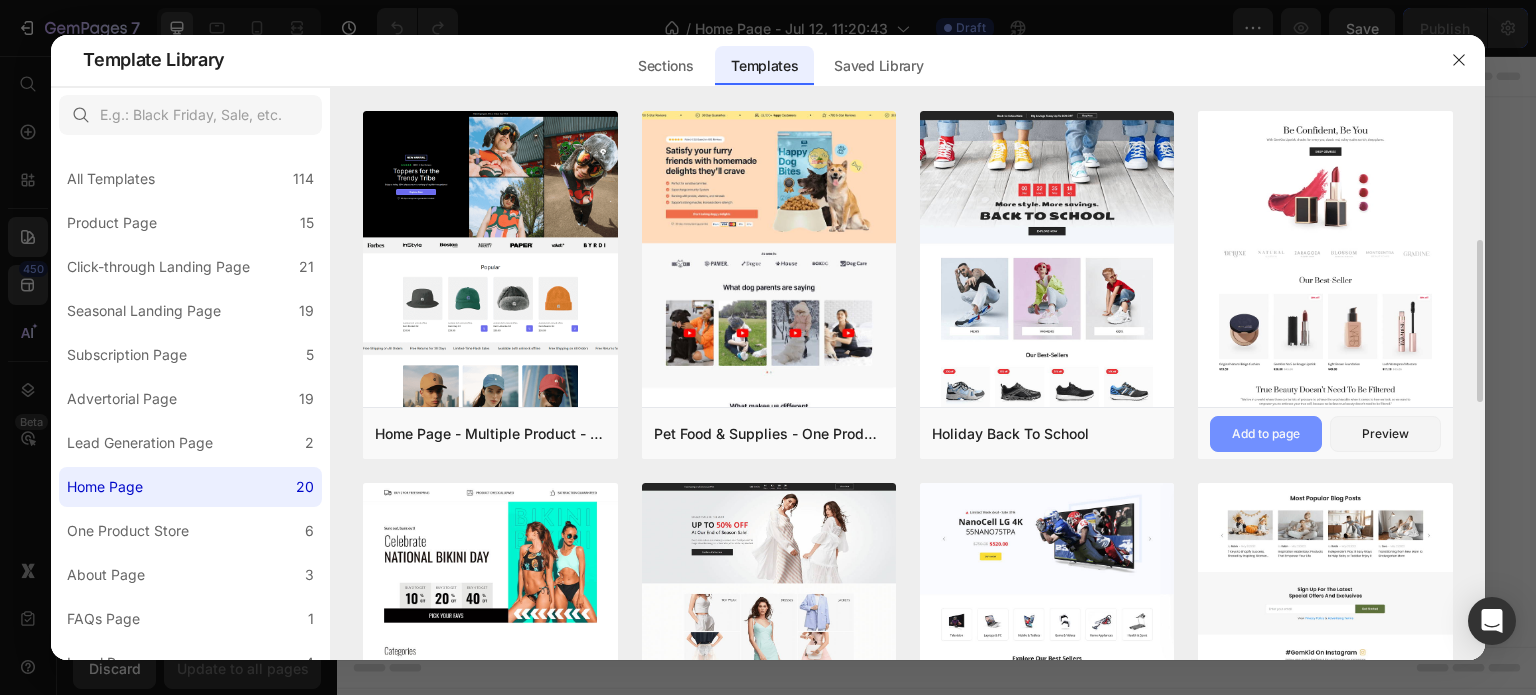 scroll, scrollTop: 200, scrollLeft: 0, axis: vertical 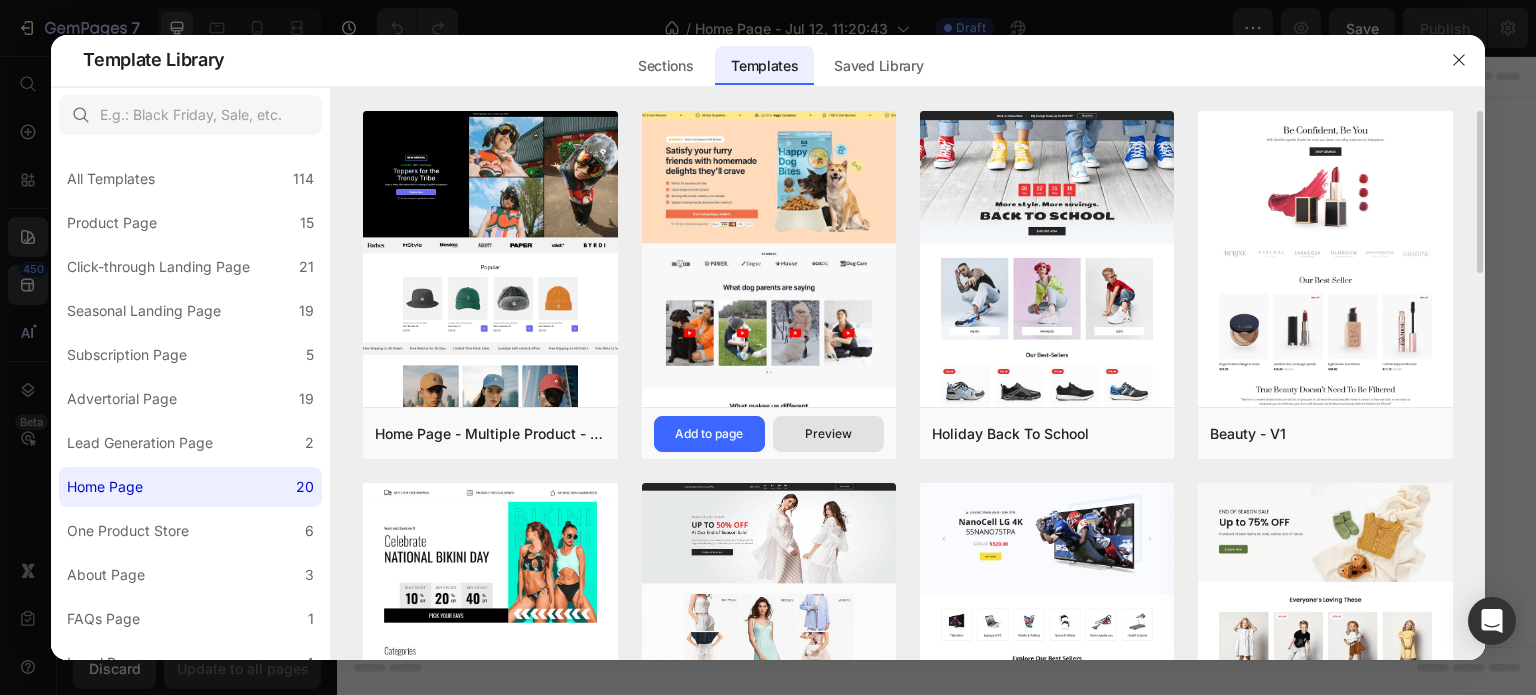 click on "Preview" at bounding box center [828, 434] 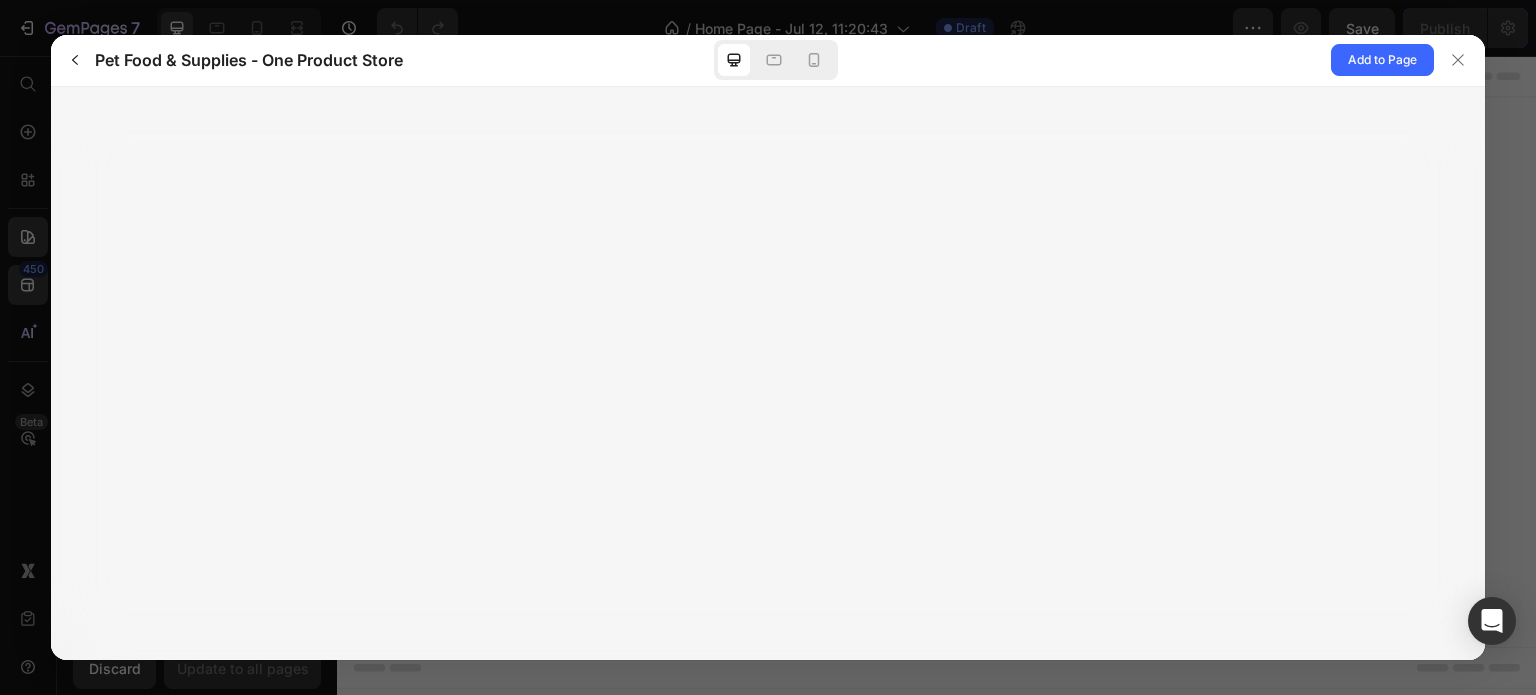 scroll, scrollTop: 0, scrollLeft: 0, axis: both 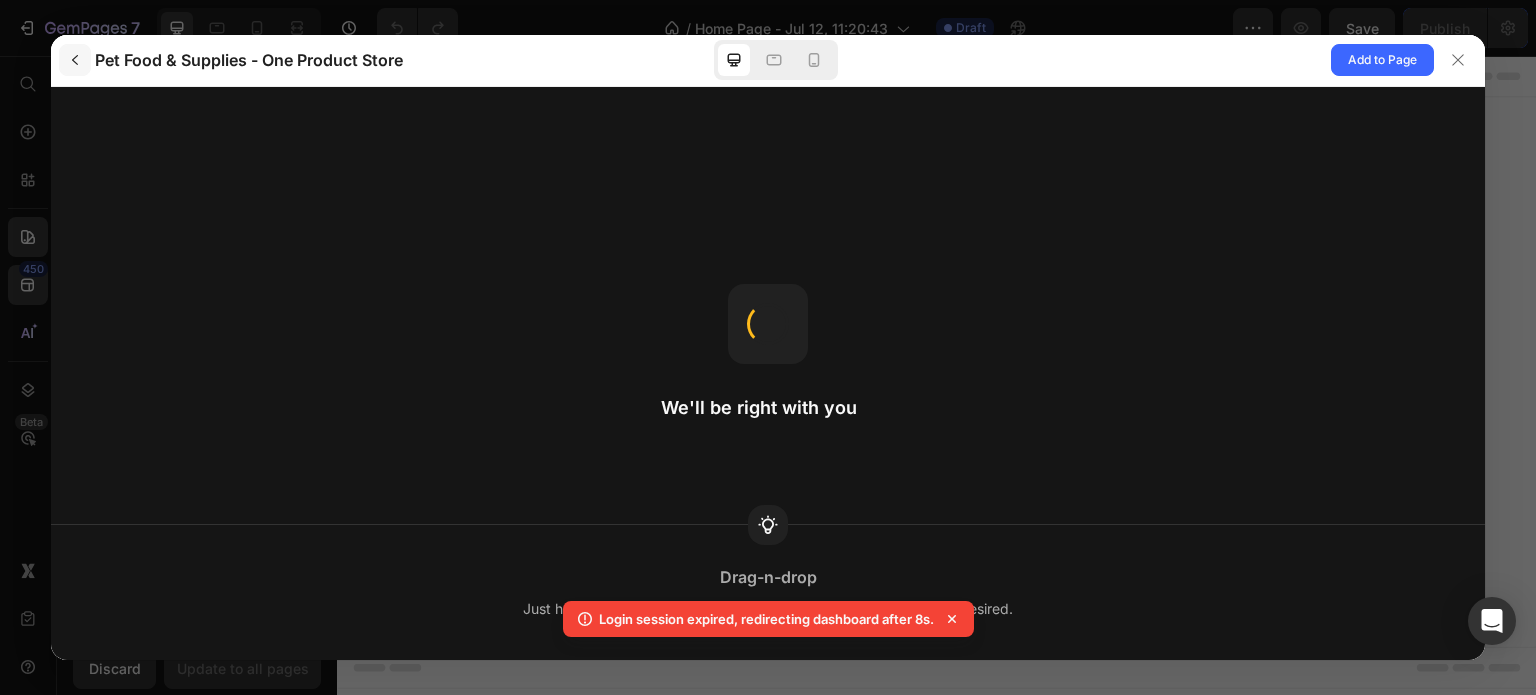 click at bounding box center [75, 60] 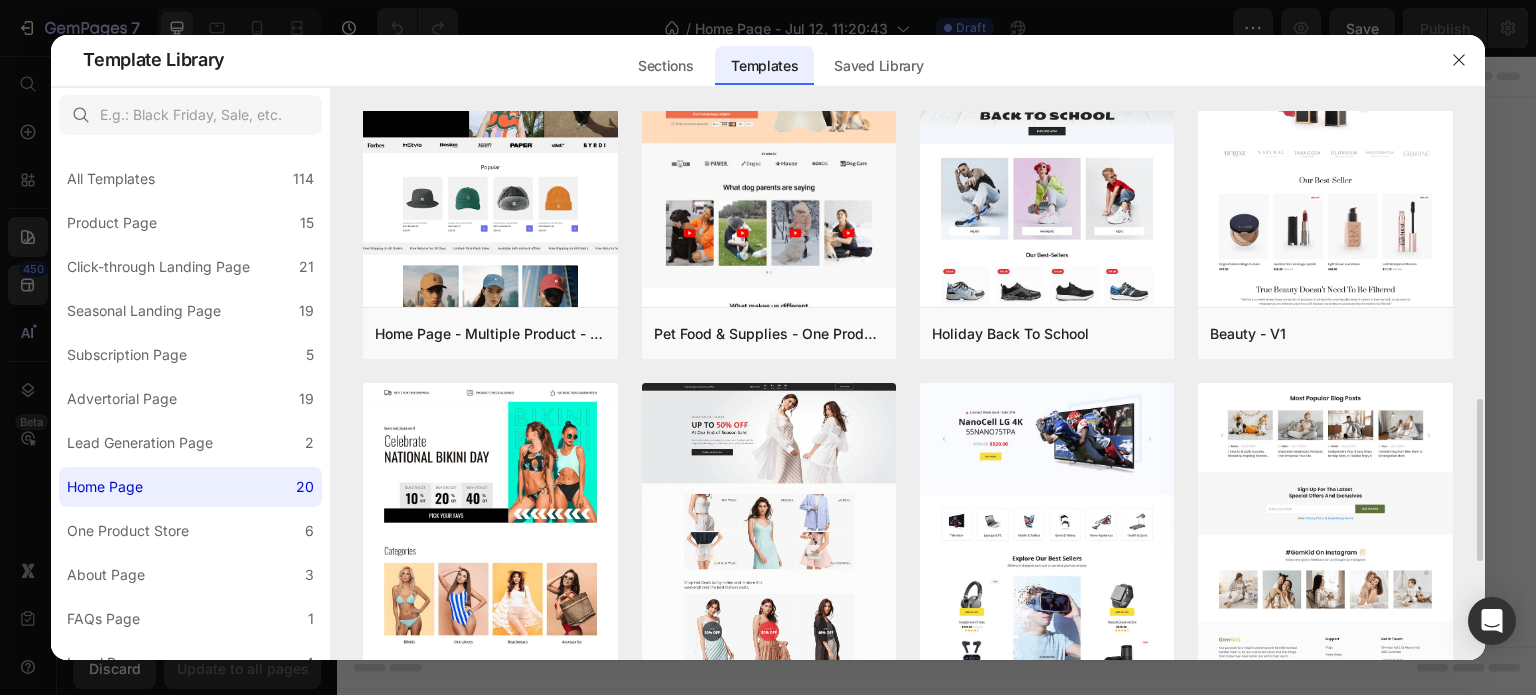 scroll, scrollTop: 400, scrollLeft: 0, axis: vertical 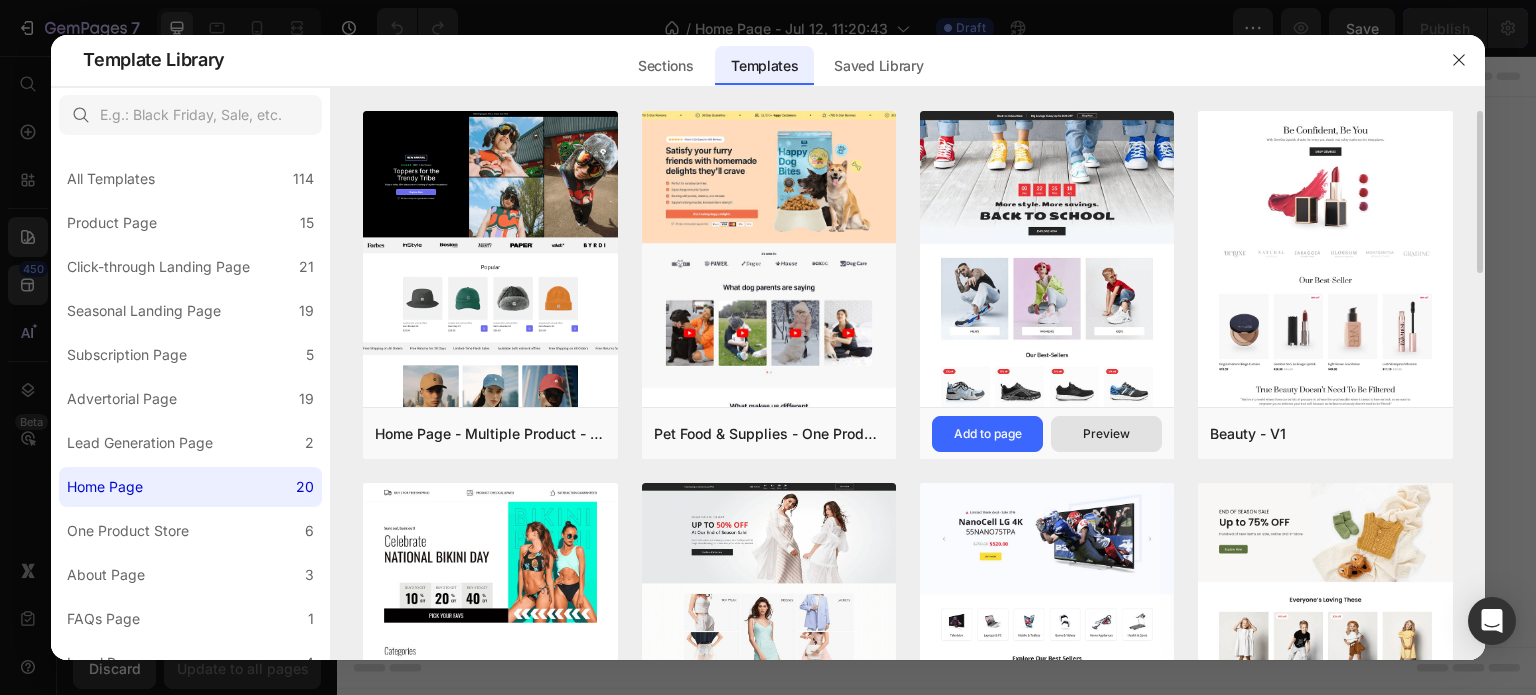click on "Preview" at bounding box center (1106, 434) 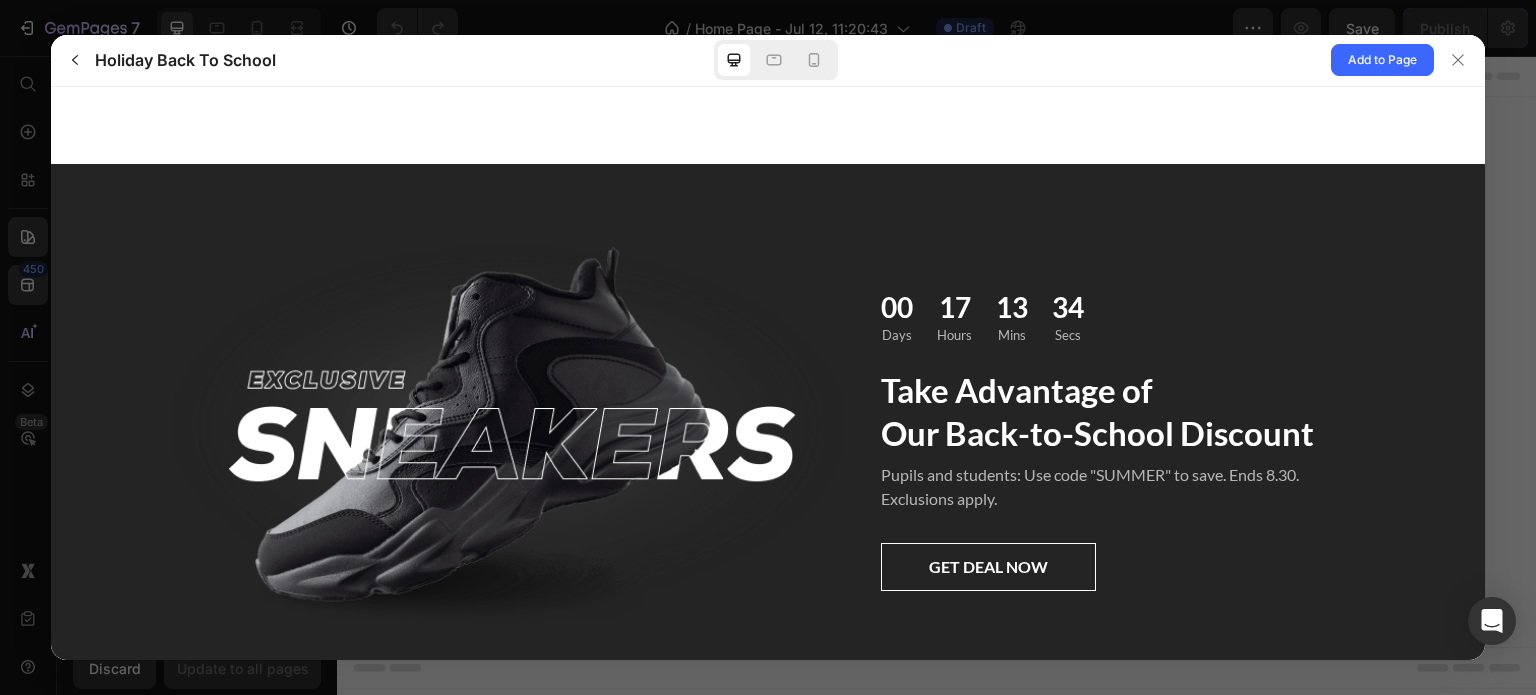 scroll, scrollTop: 2532, scrollLeft: 0, axis: vertical 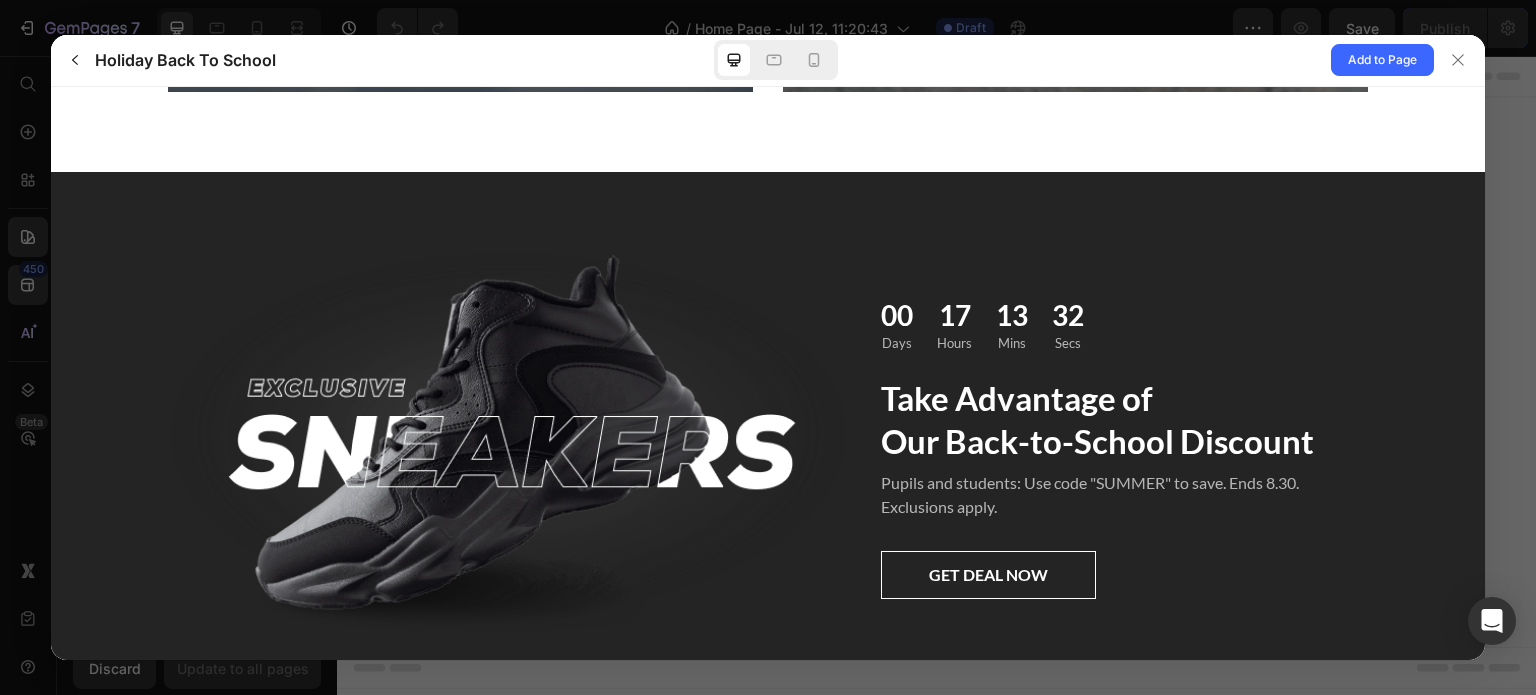 click on "Holiday Back To School Add to Page" at bounding box center [768, 61] 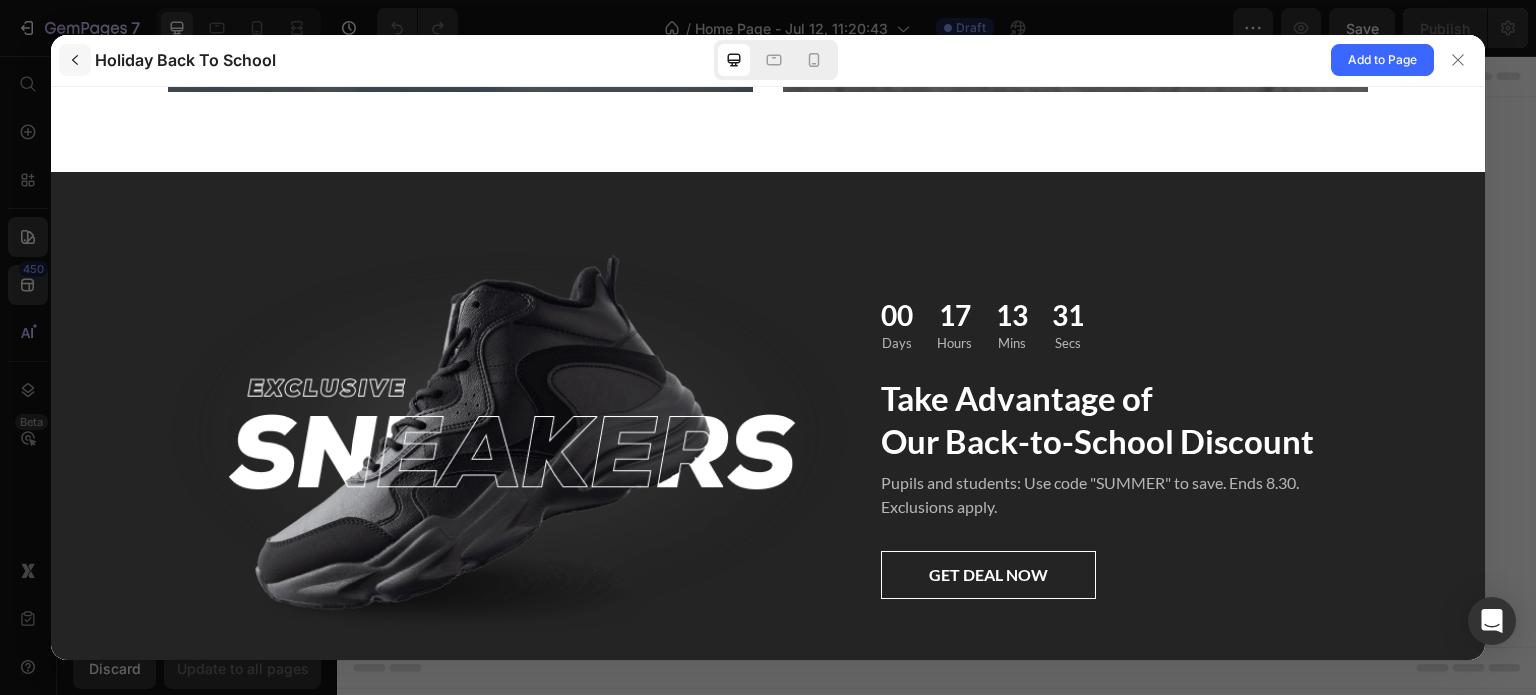 click at bounding box center (75, 60) 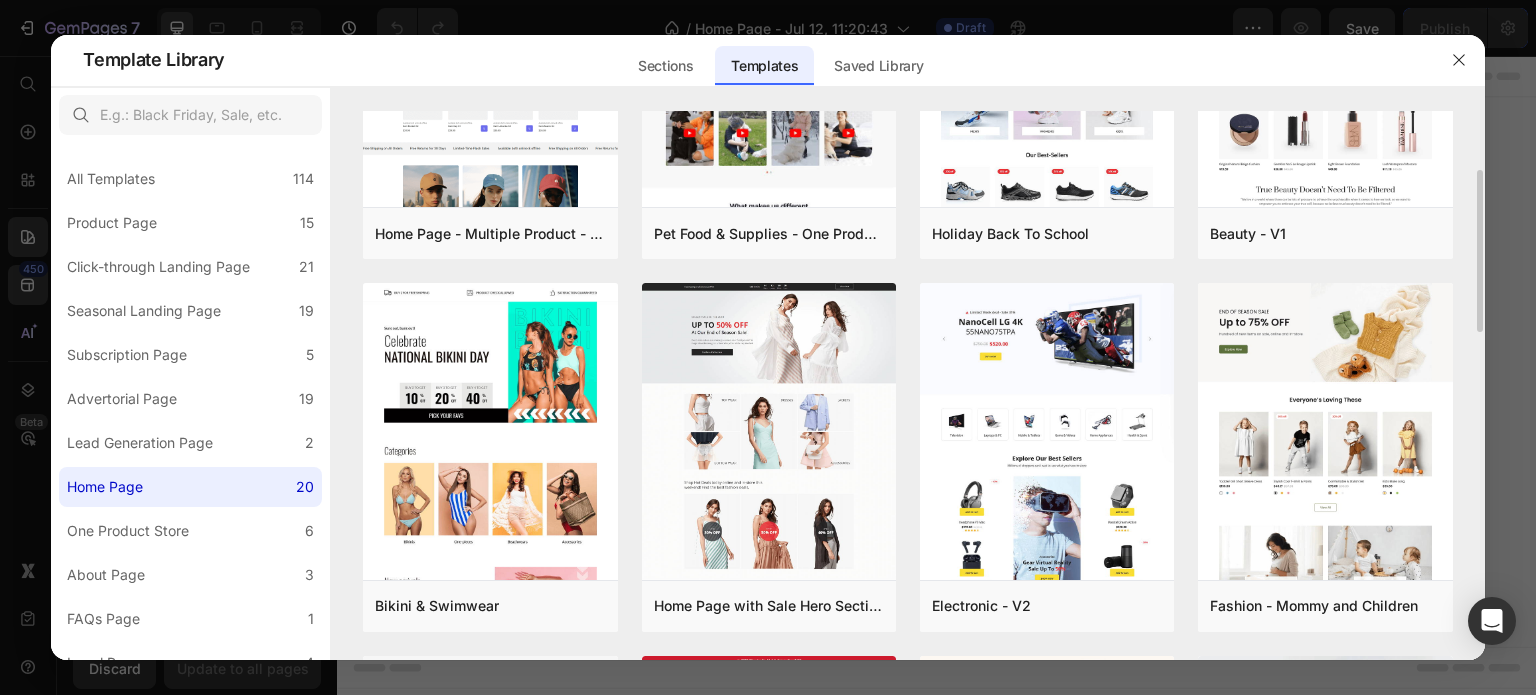 scroll, scrollTop: 300, scrollLeft: 0, axis: vertical 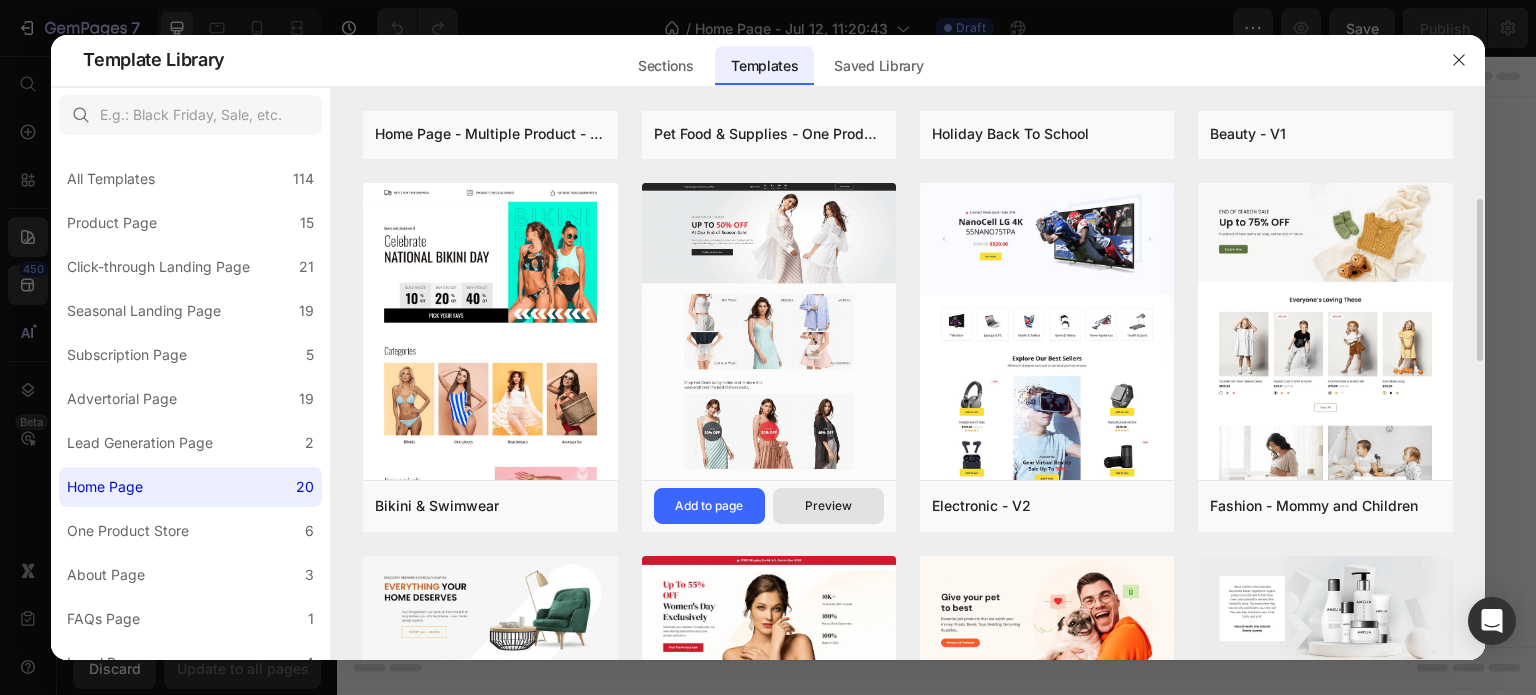 click on "Preview" at bounding box center [828, 506] 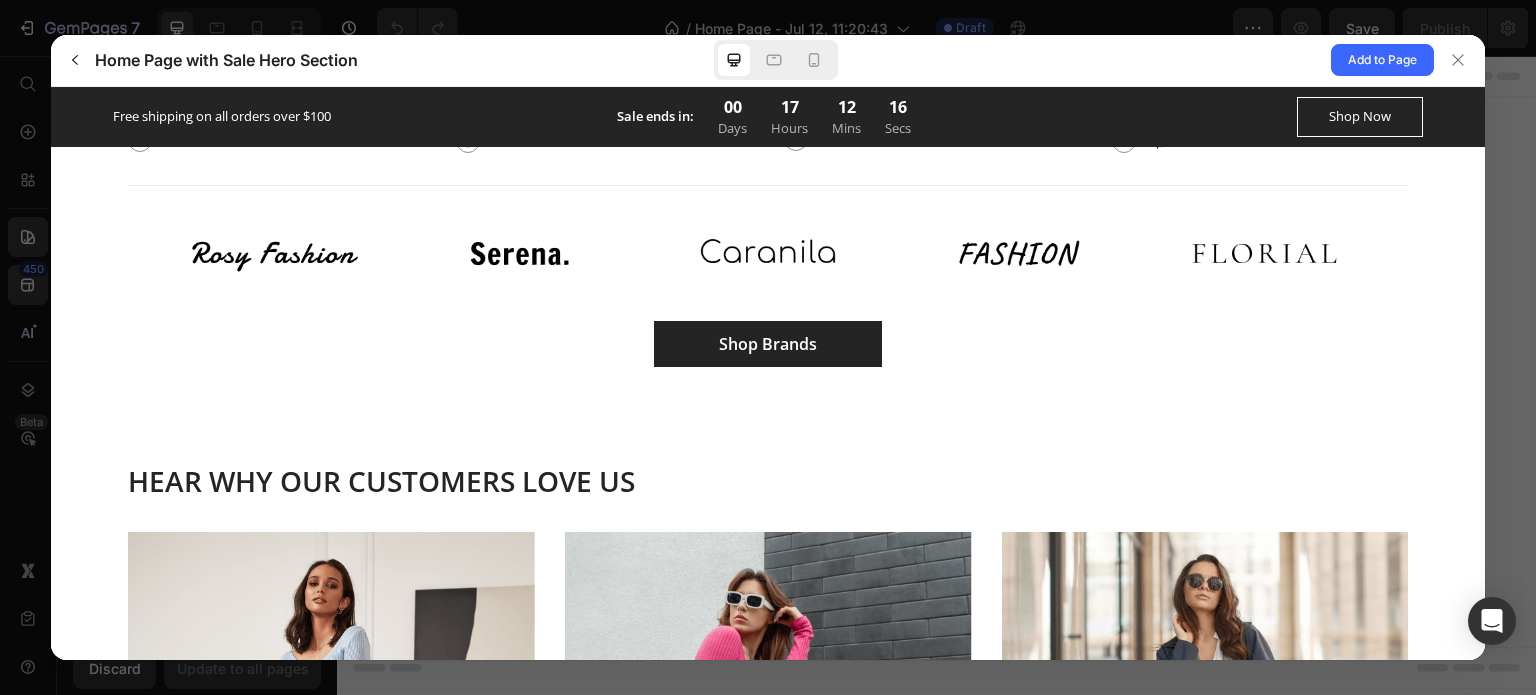 scroll, scrollTop: 3700, scrollLeft: 0, axis: vertical 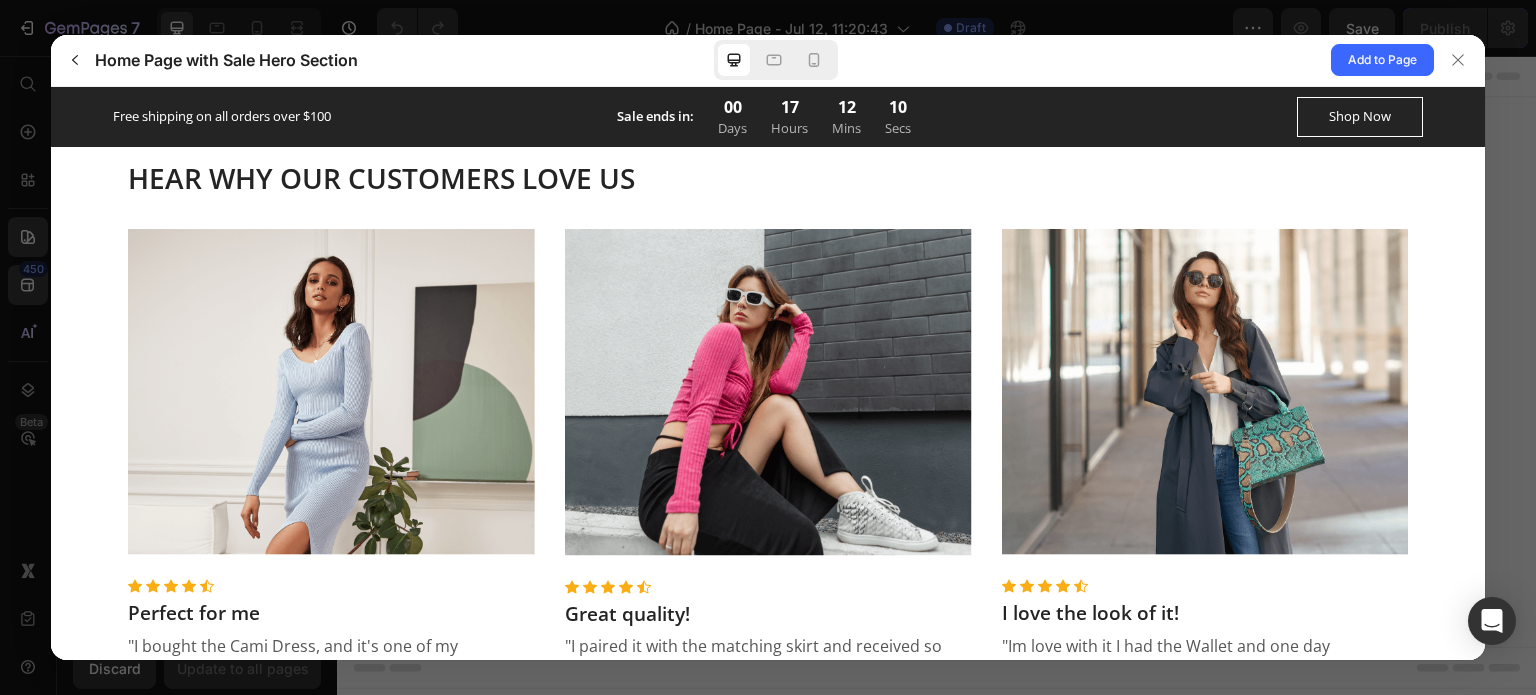 click on "HEAR WHY OUR CUSTOMERS LOVE US" at bounding box center (768, 193) 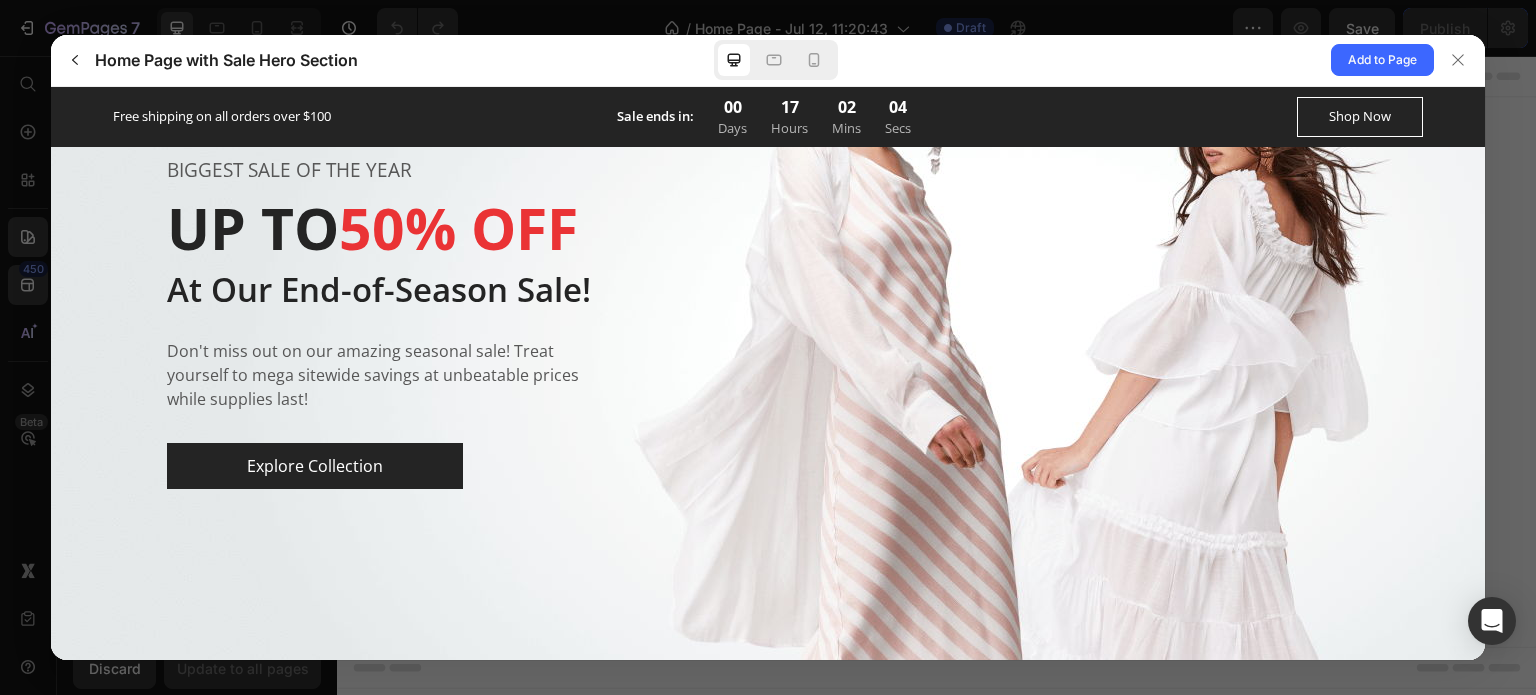 scroll, scrollTop: 0, scrollLeft: 0, axis: both 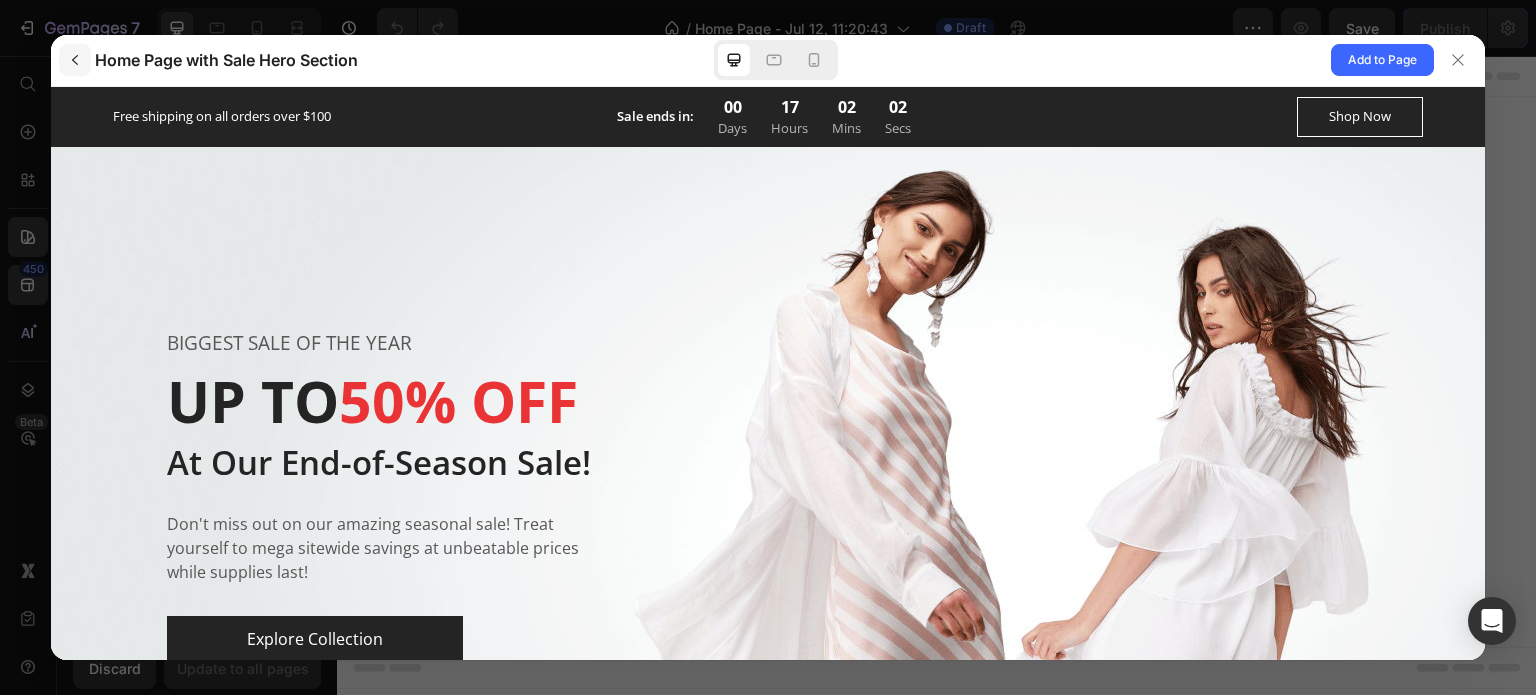 click at bounding box center (75, 60) 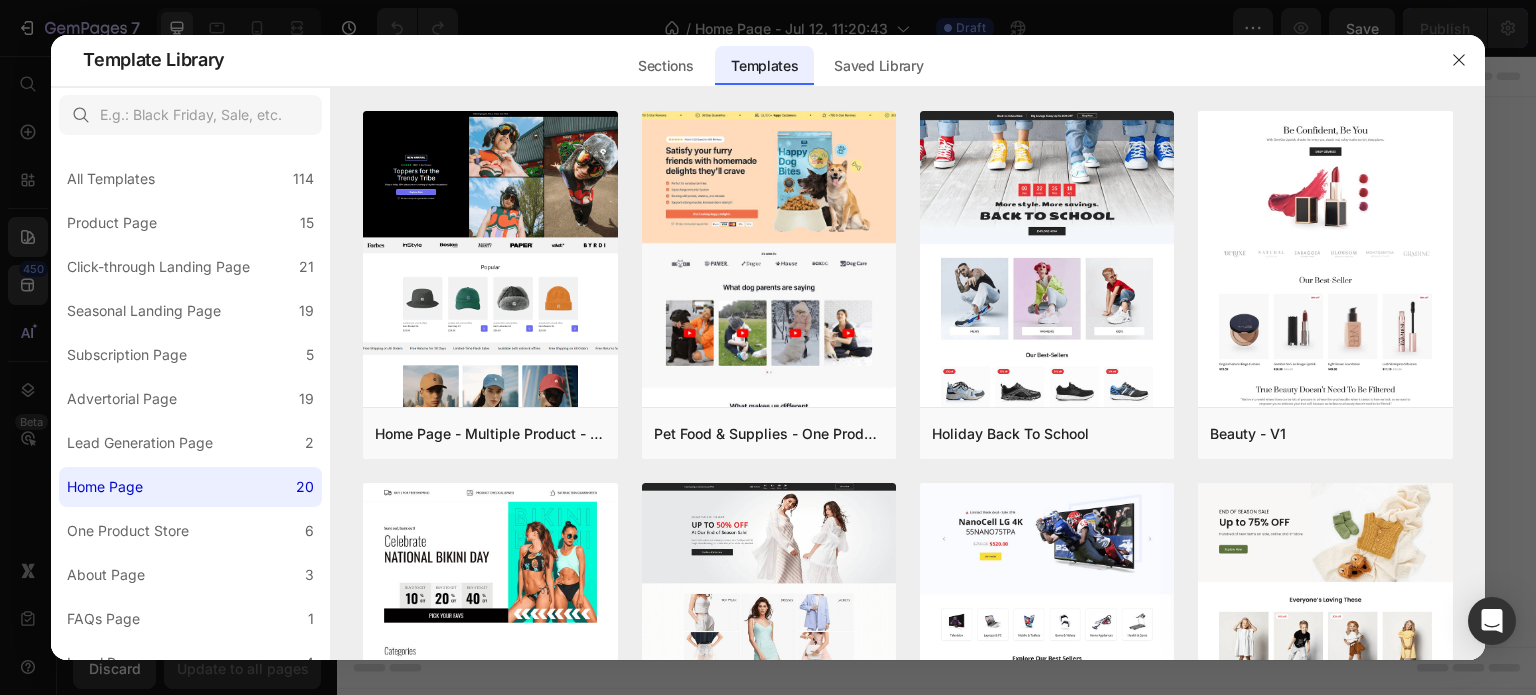 click on "Template Library Sections Templates Existing pages Saved Library Templates Saved Library" 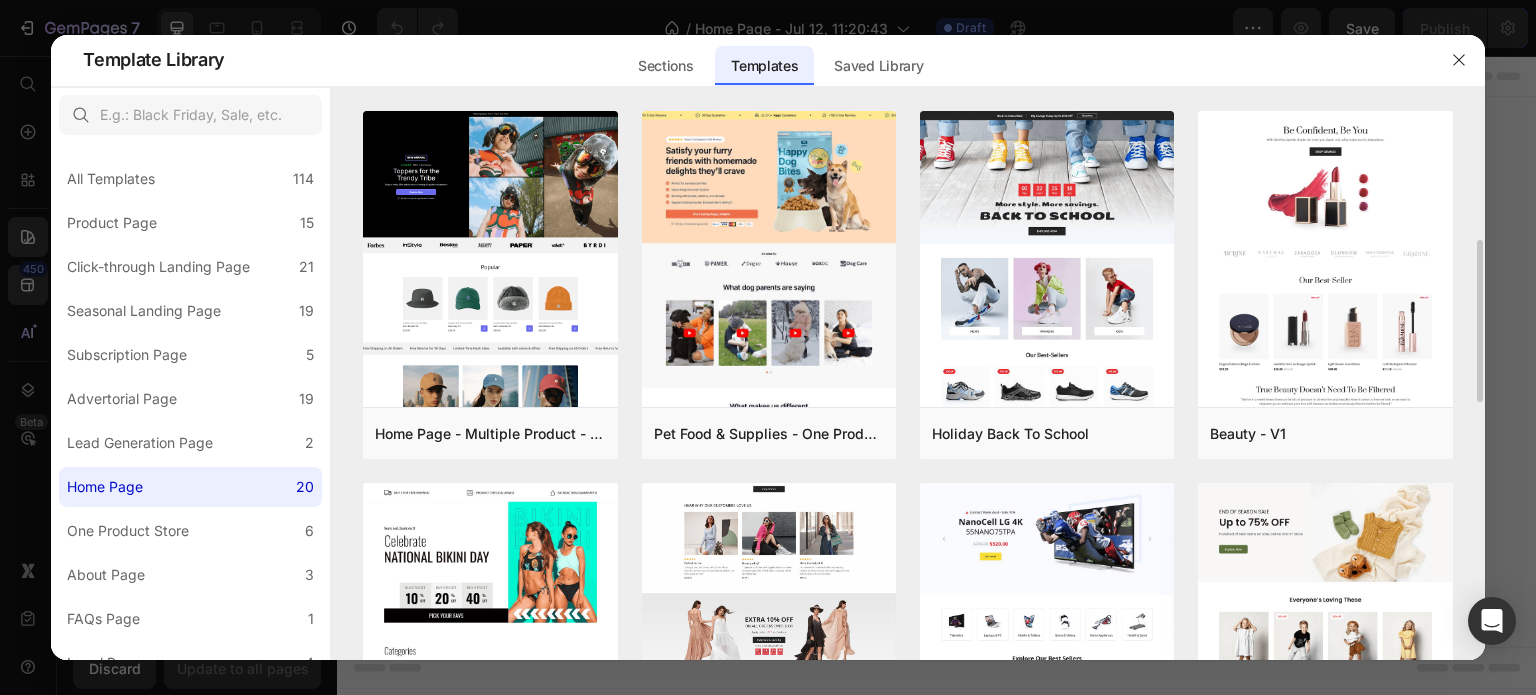 scroll, scrollTop: 200, scrollLeft: 0, axis: vertical 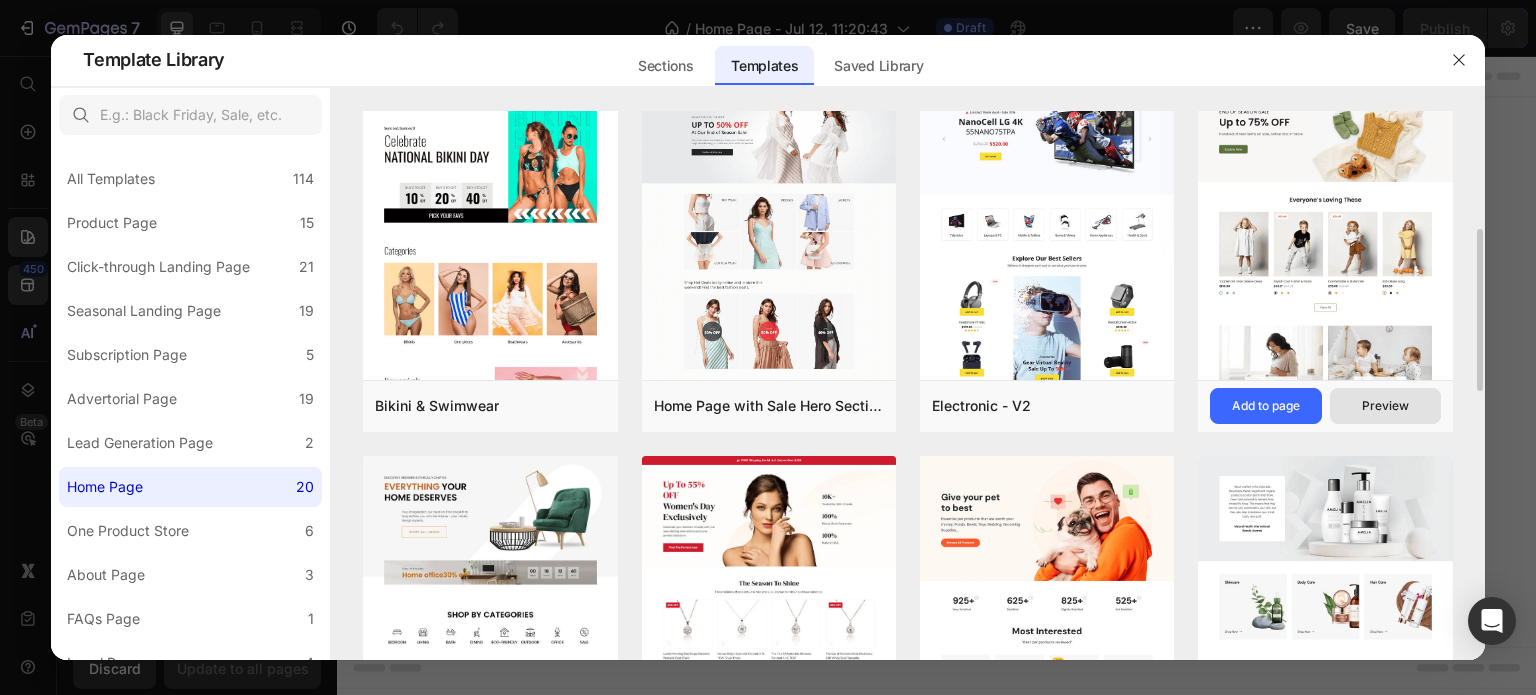 click on "Preview" at bounding box center (1385, 406) 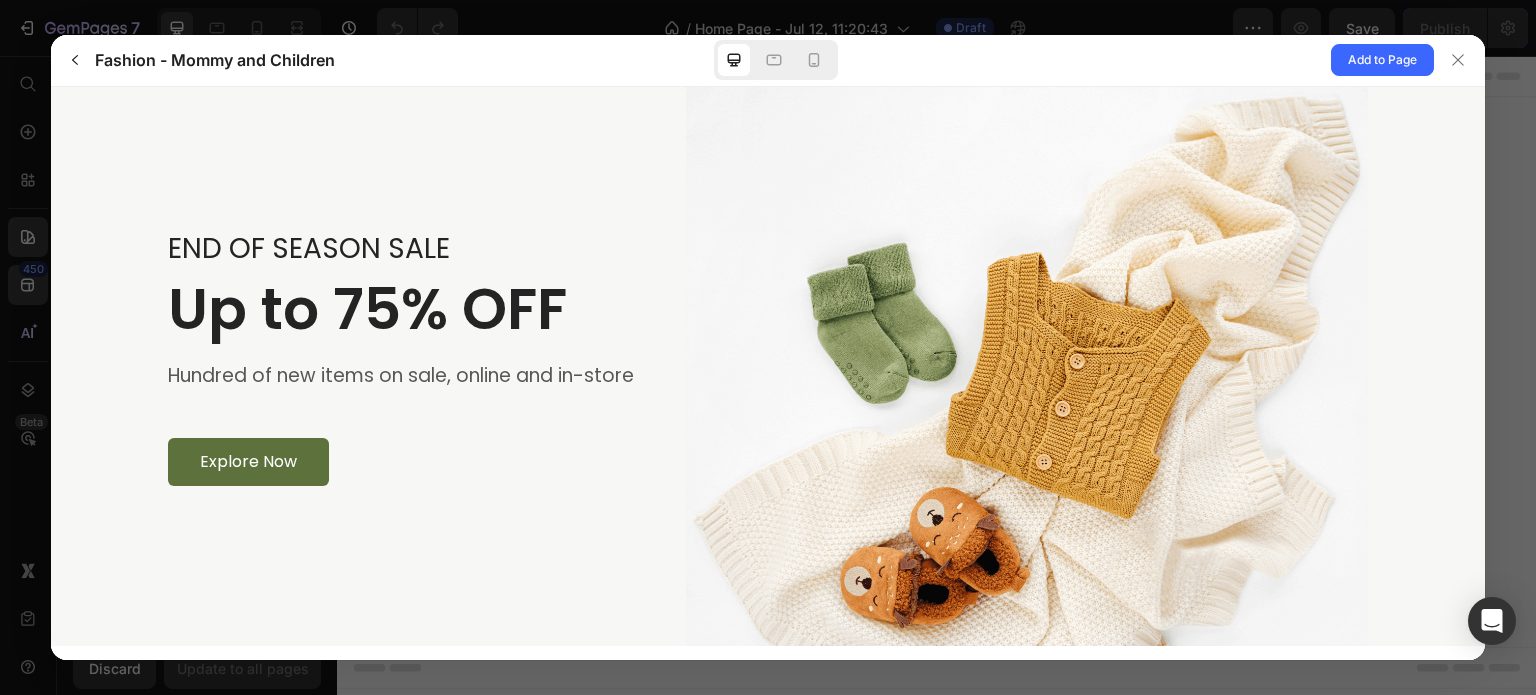 scroll, scrollTop: 0, scrollLeft: 0, axis: both 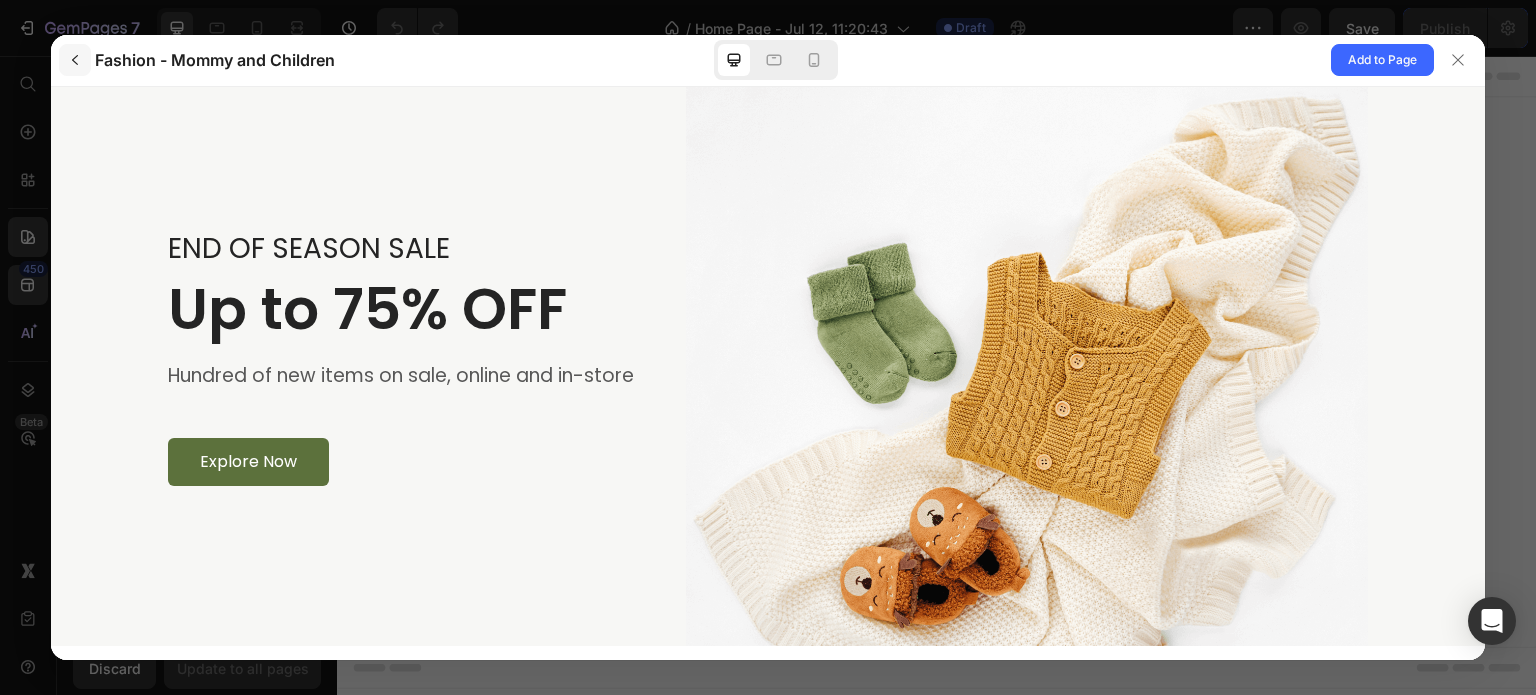 click 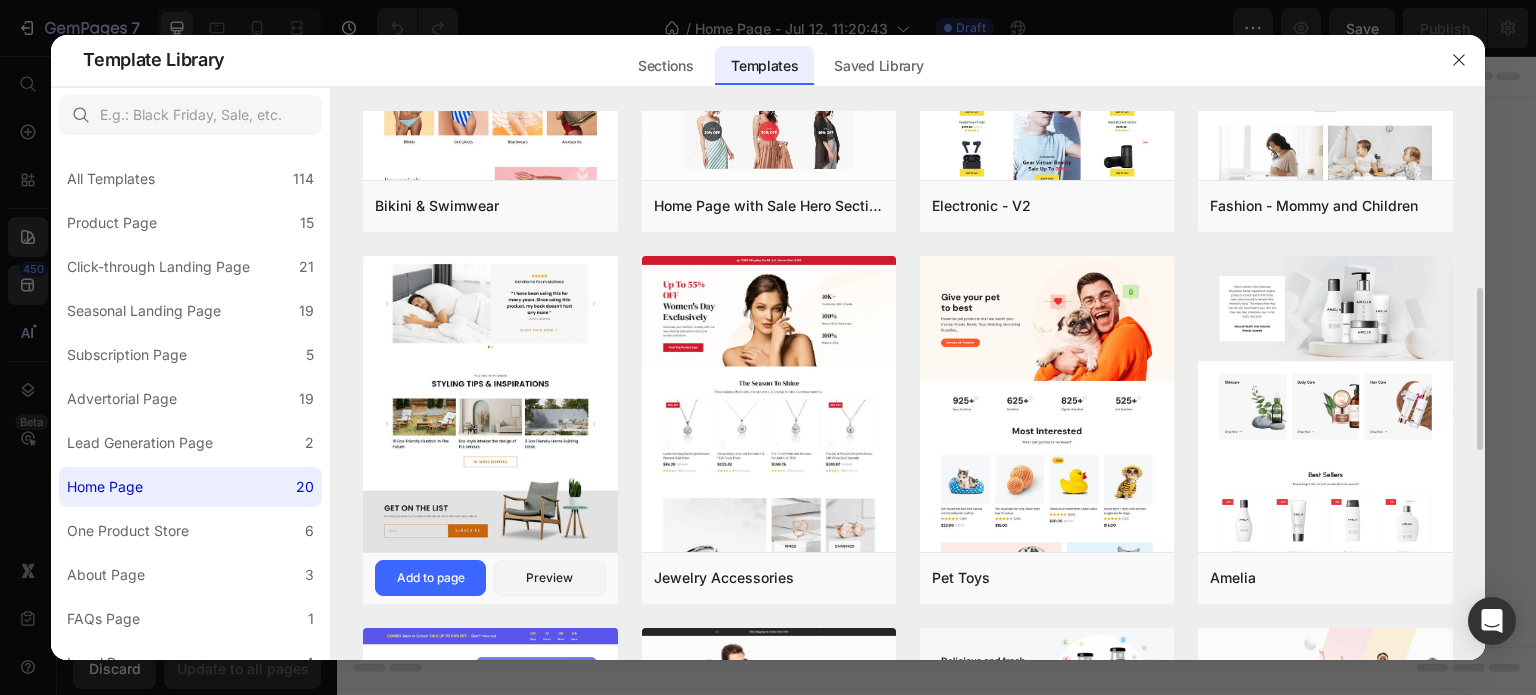 scroll, scrollTop: 700, scrollLeft: 0, axis: vertical 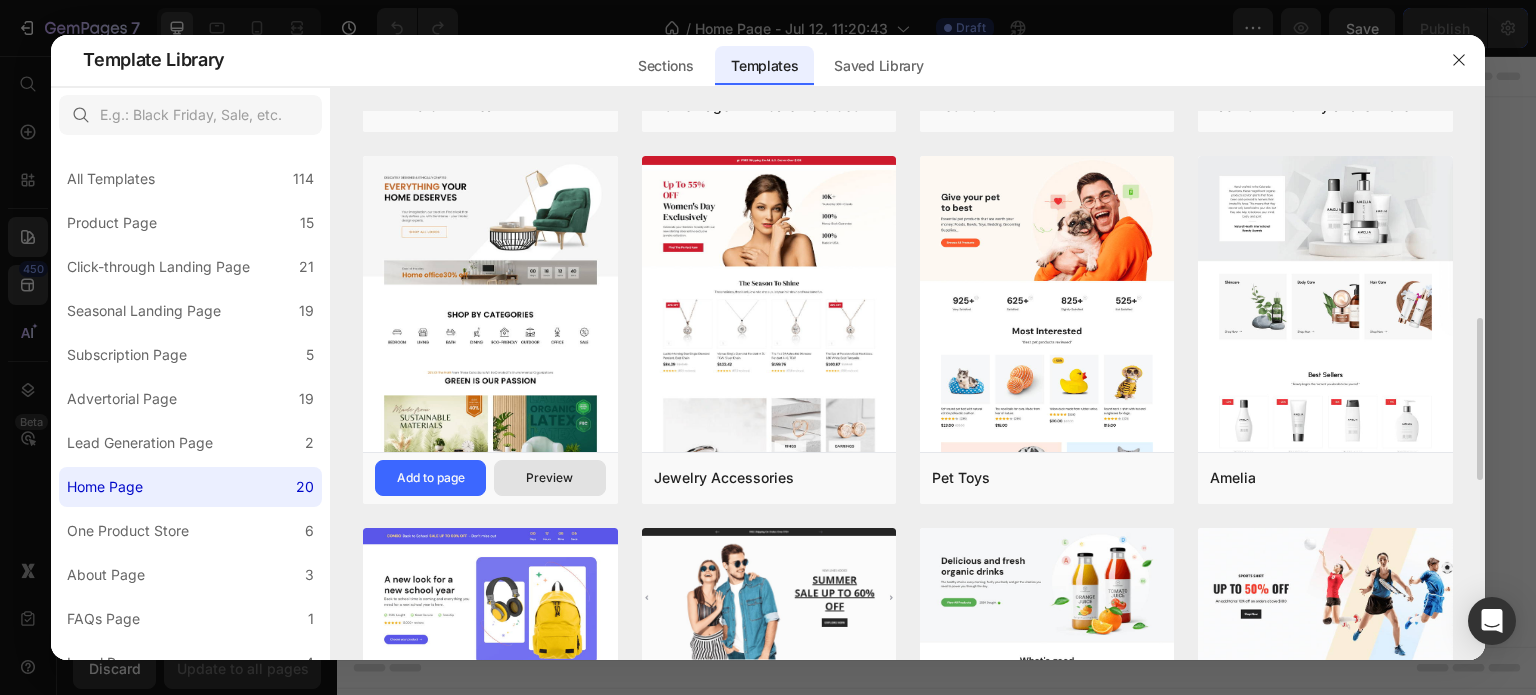 click on "Preview" at bounding box center [549, 478] 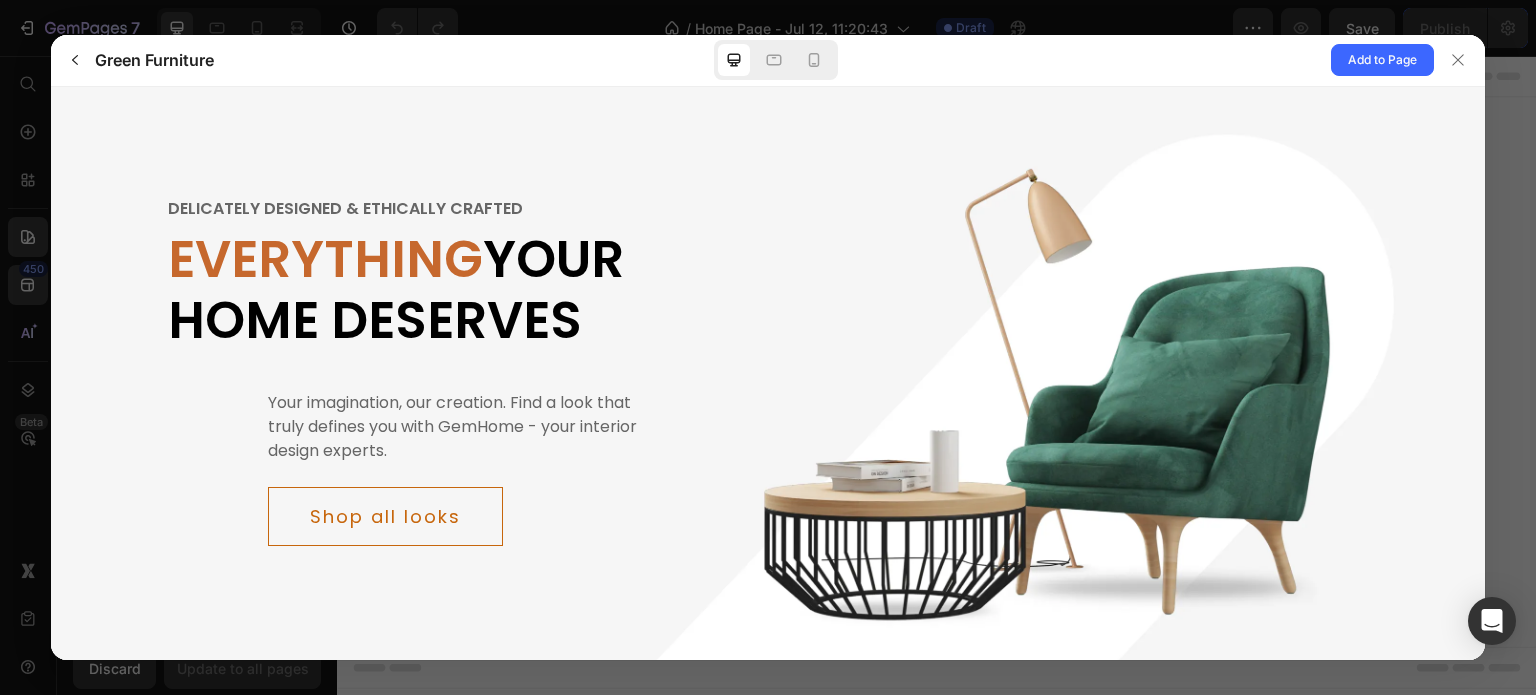 scroll, scrollTop: 0, scrollLeft: 0, axis: both 